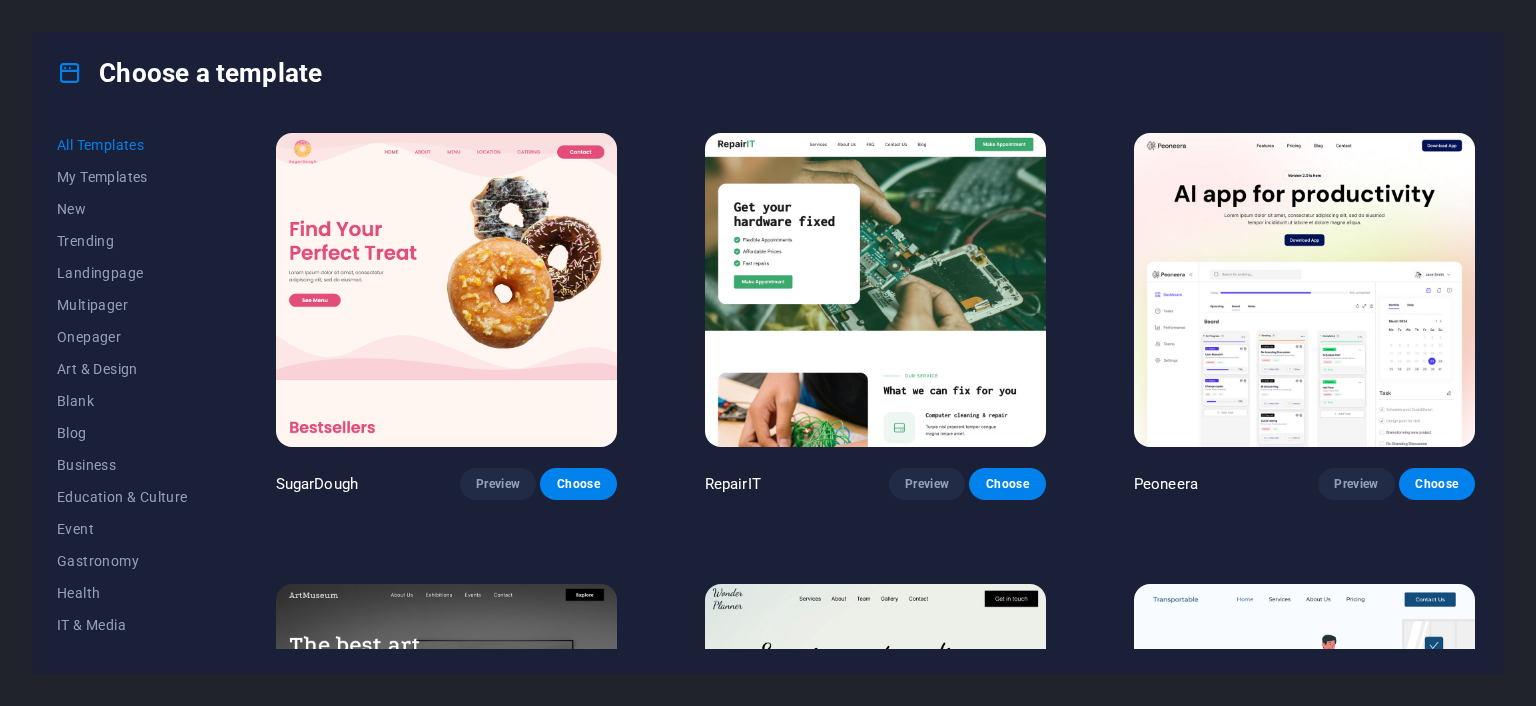 scroll, scrollTop: 0, scrollLeft: 0, axis: both 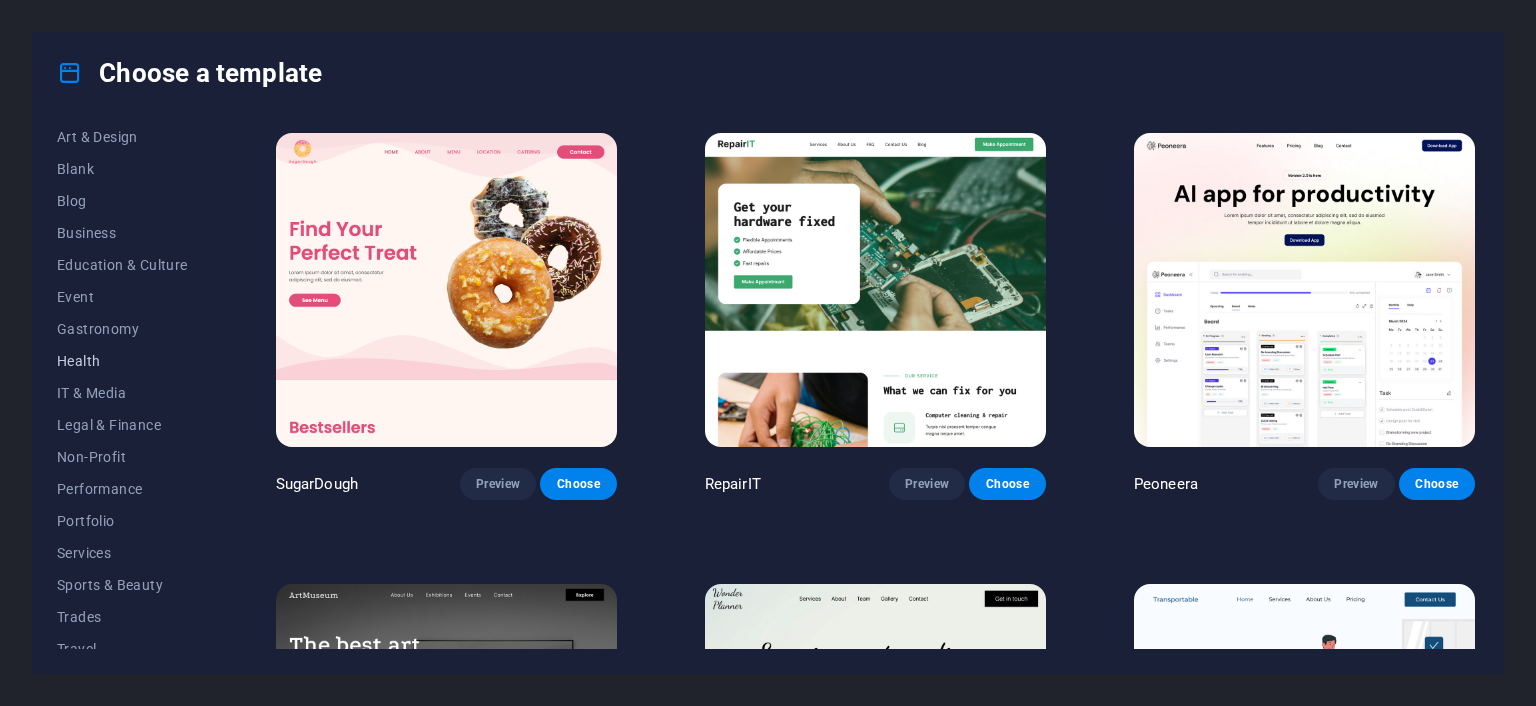 click on "Health" at bounding box center [122, 361] 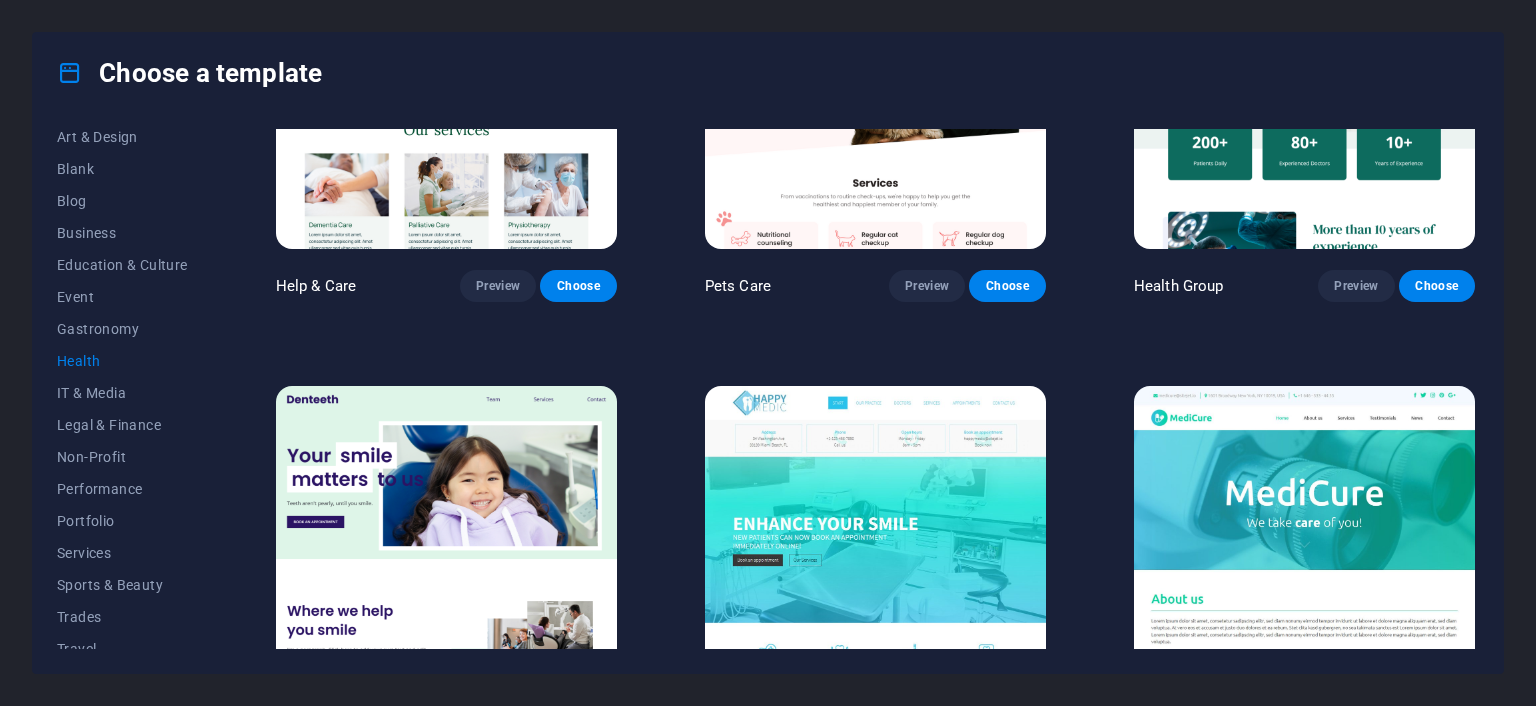 scroll, scrollTop: 0, scrollLeft: 0, axis: both 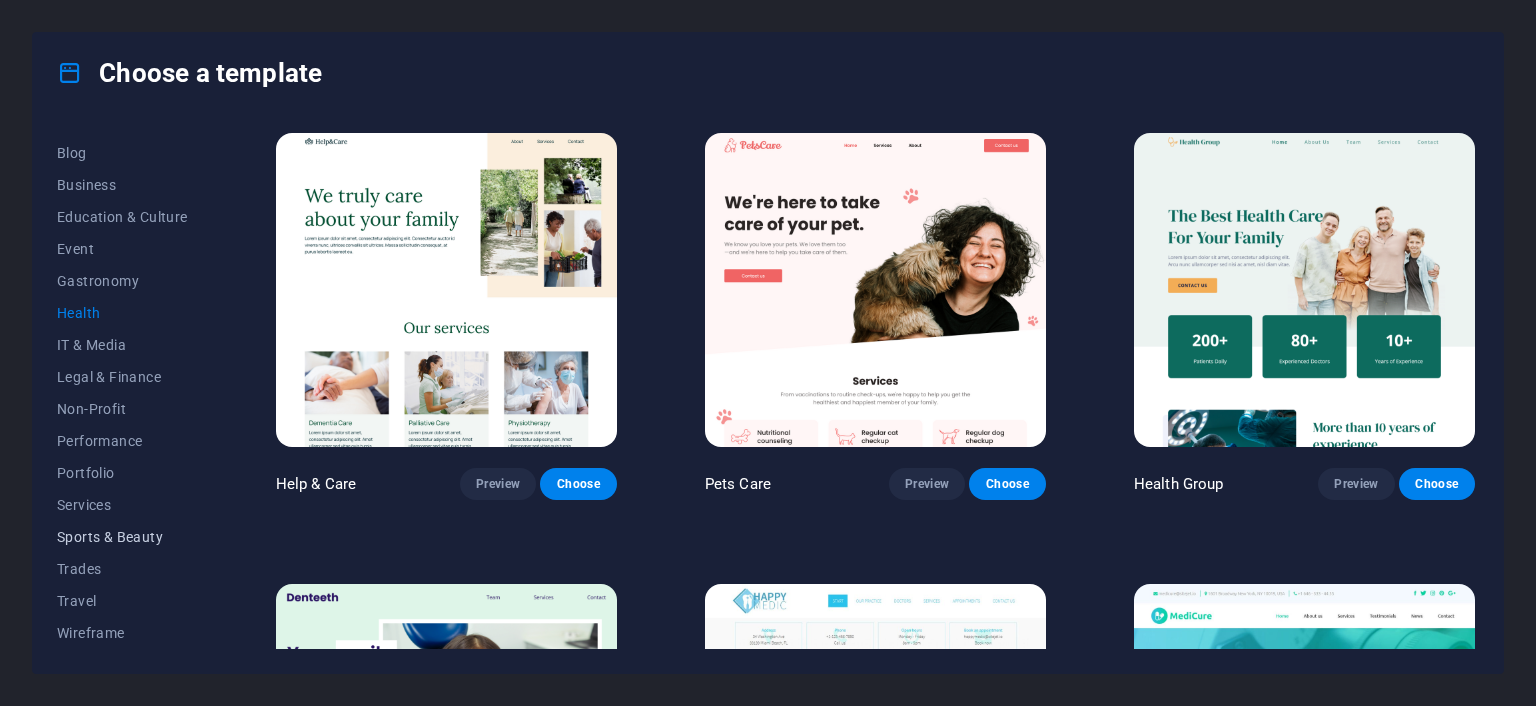 click on "Sports & Beauty" at bounding box center [122, 537] 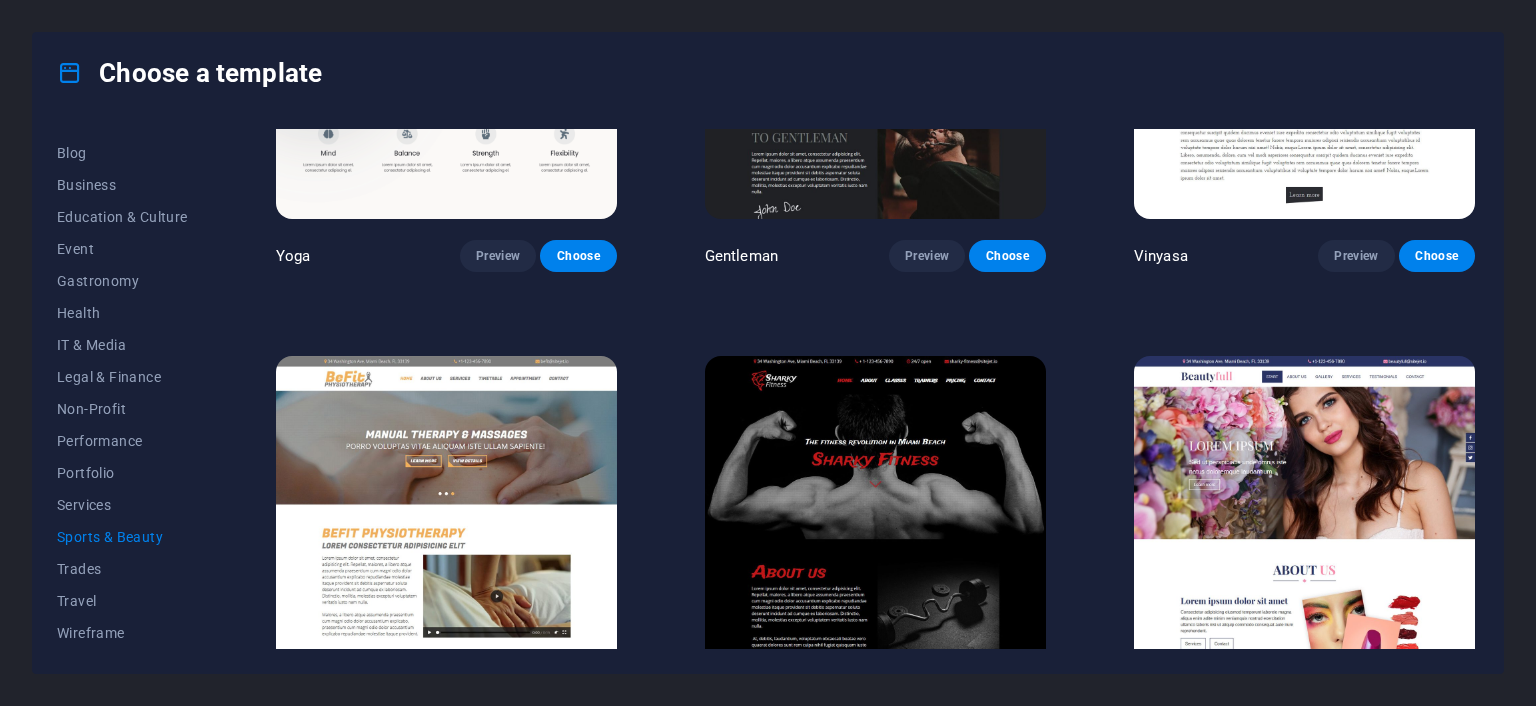 scroll, scrollTop: 1072, scrollLeft: 0, axis: vertical 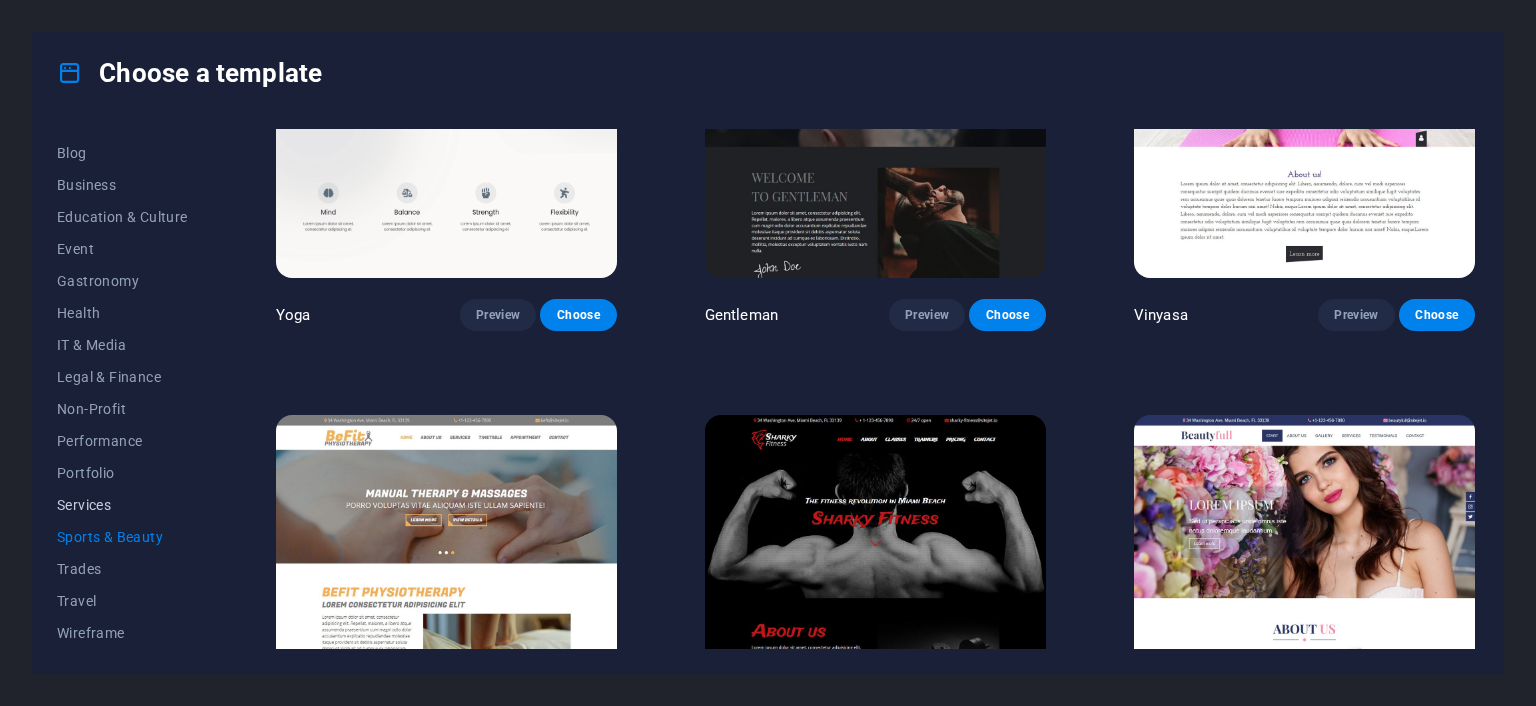 click on "Services" at bounding box center [122, 505] 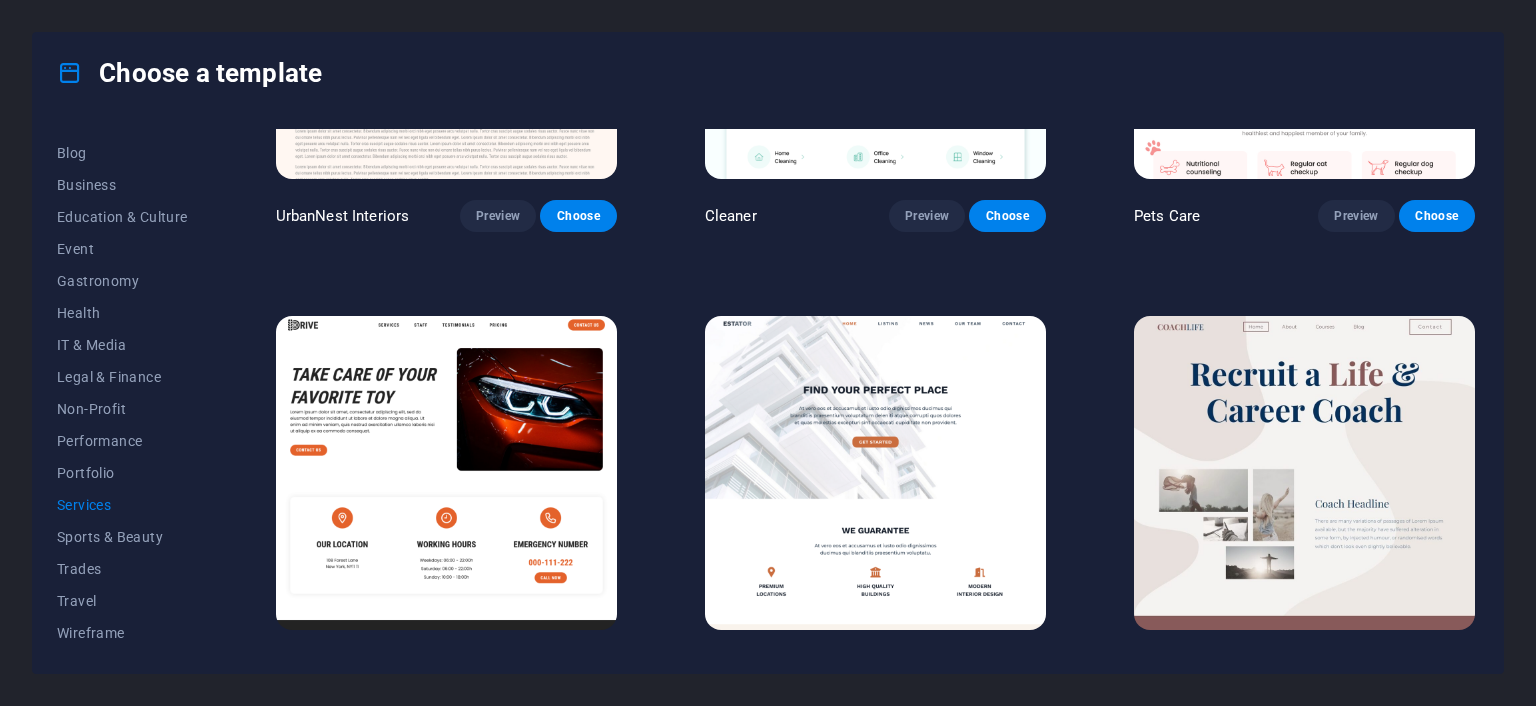 scroll, scrollTop: 564, scrollLeft: 0, axis: vertical 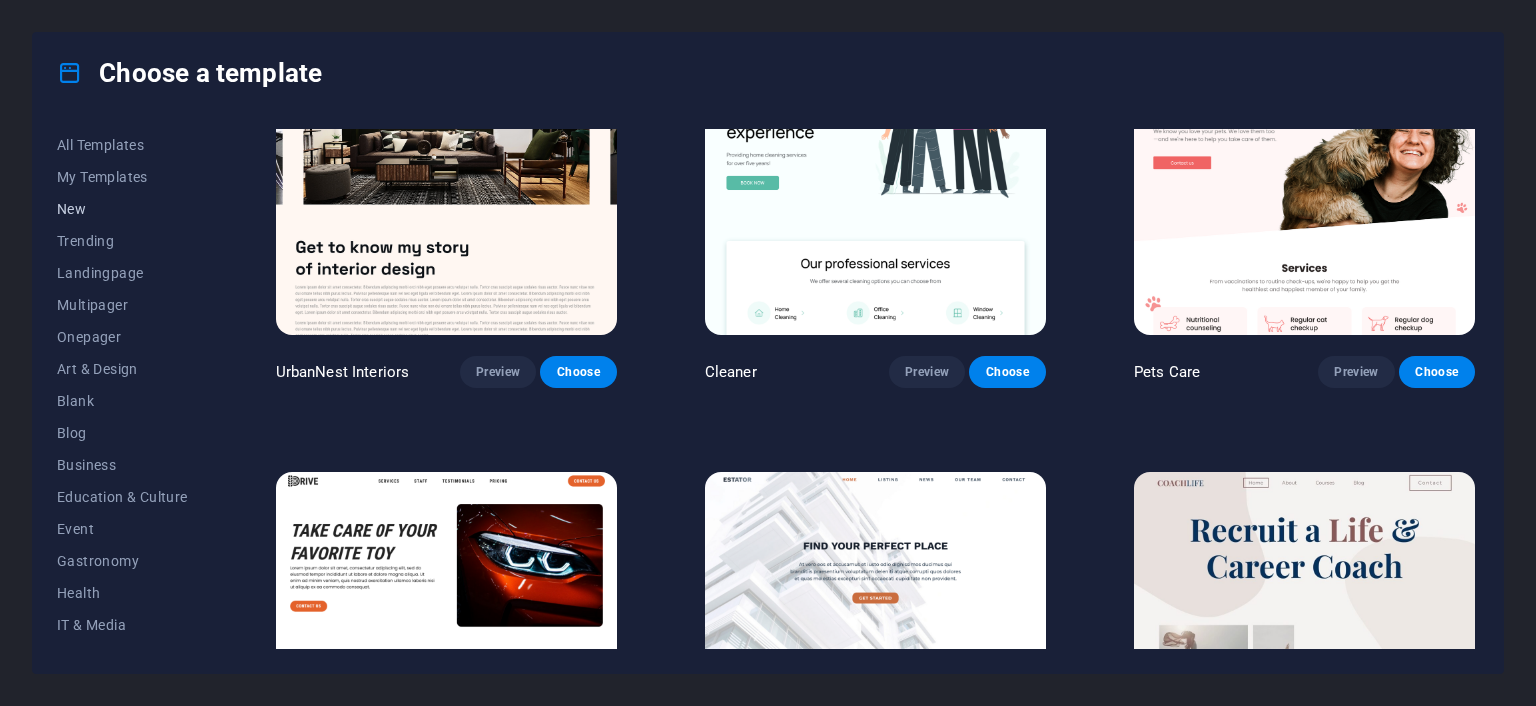 click on "New" at bounding box center [122, 209] 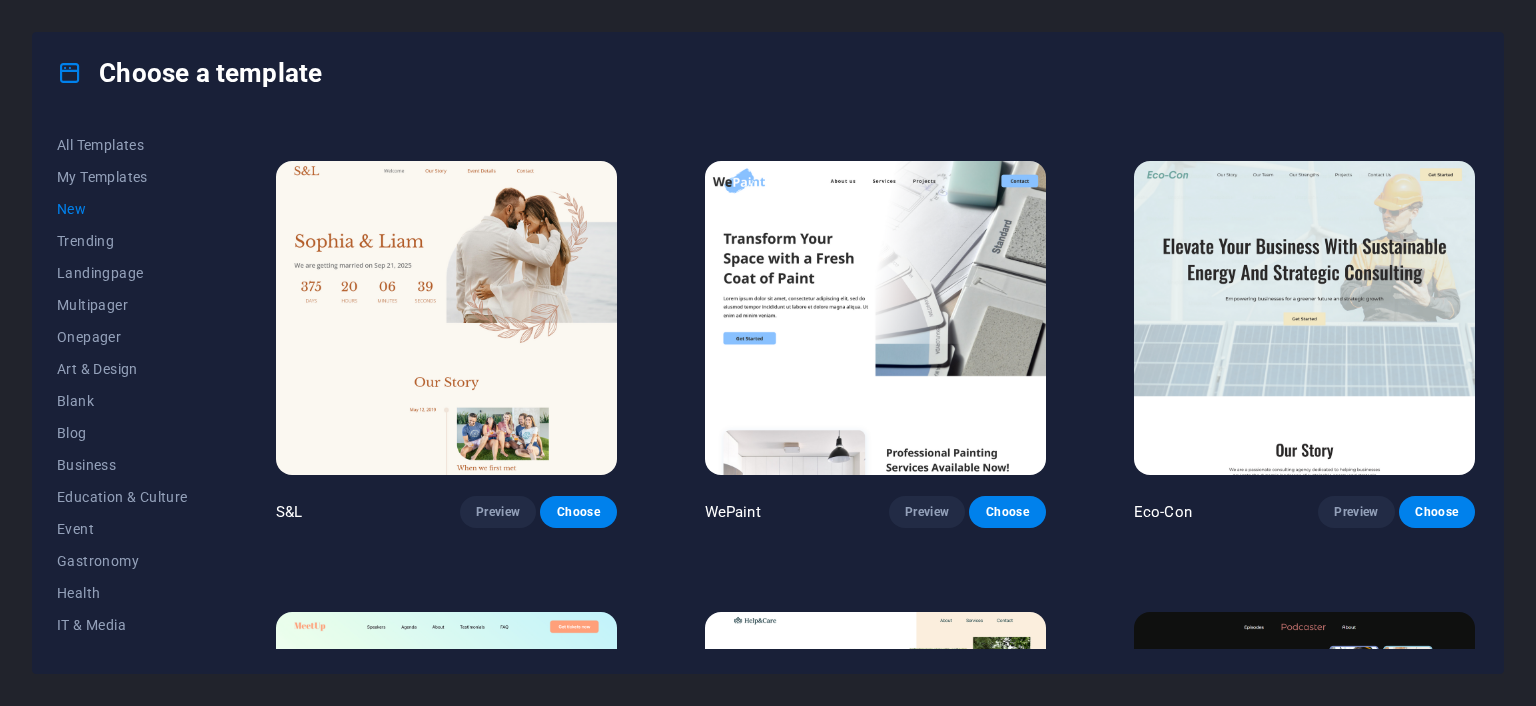 scroll, scrollTop: 448, scrollLeft: 0, axis: vertical 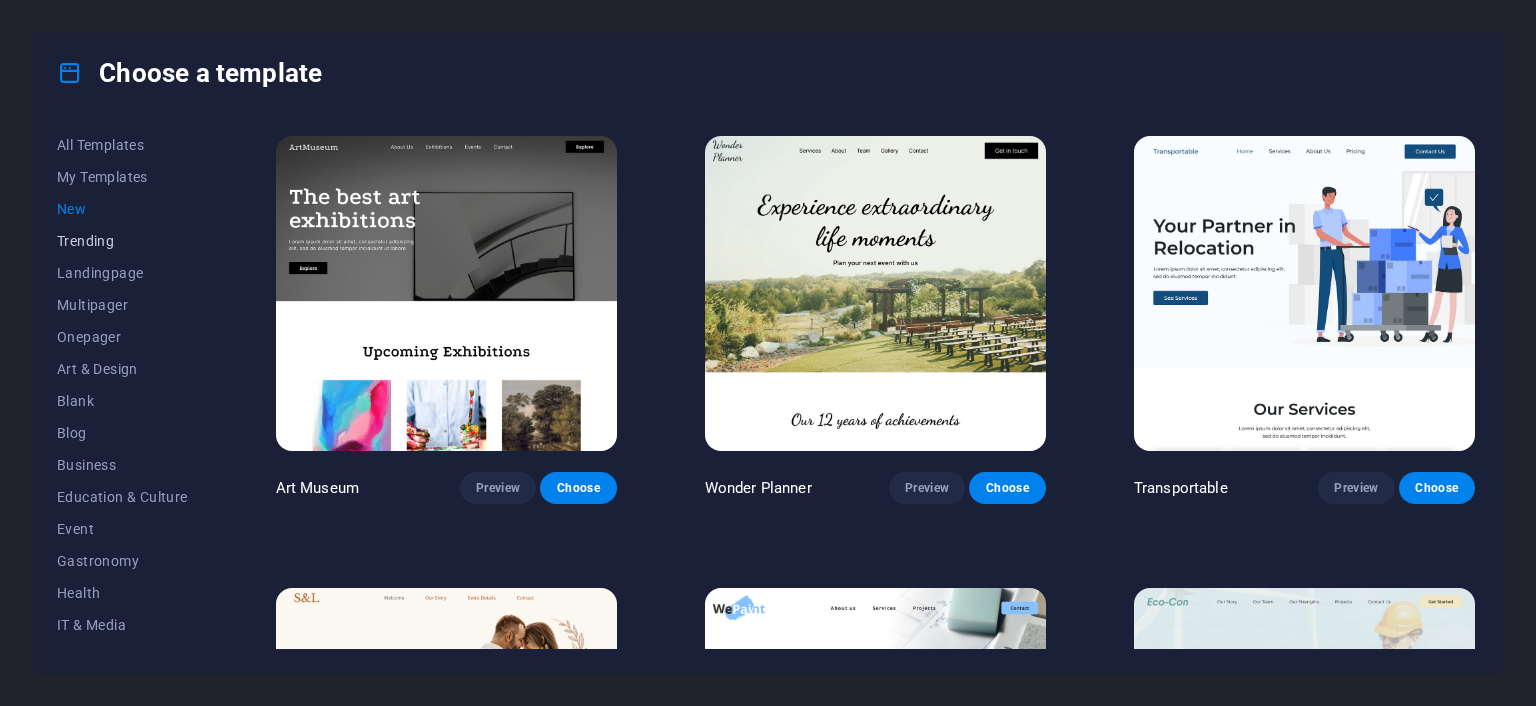 click on "Trending" at bounding box center (122, 241) 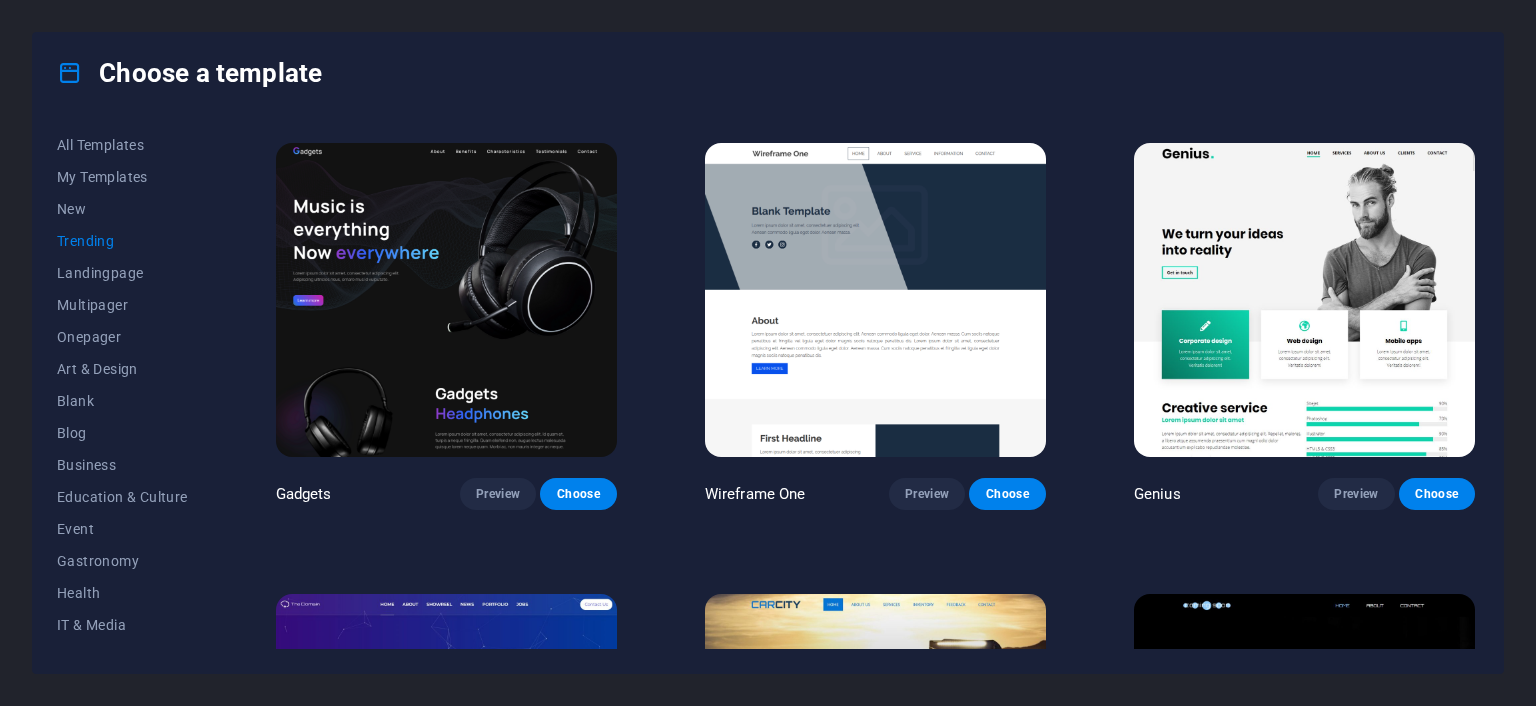 scroll, scrollTop: 1349, scrollLeft: 0, axis: vertical 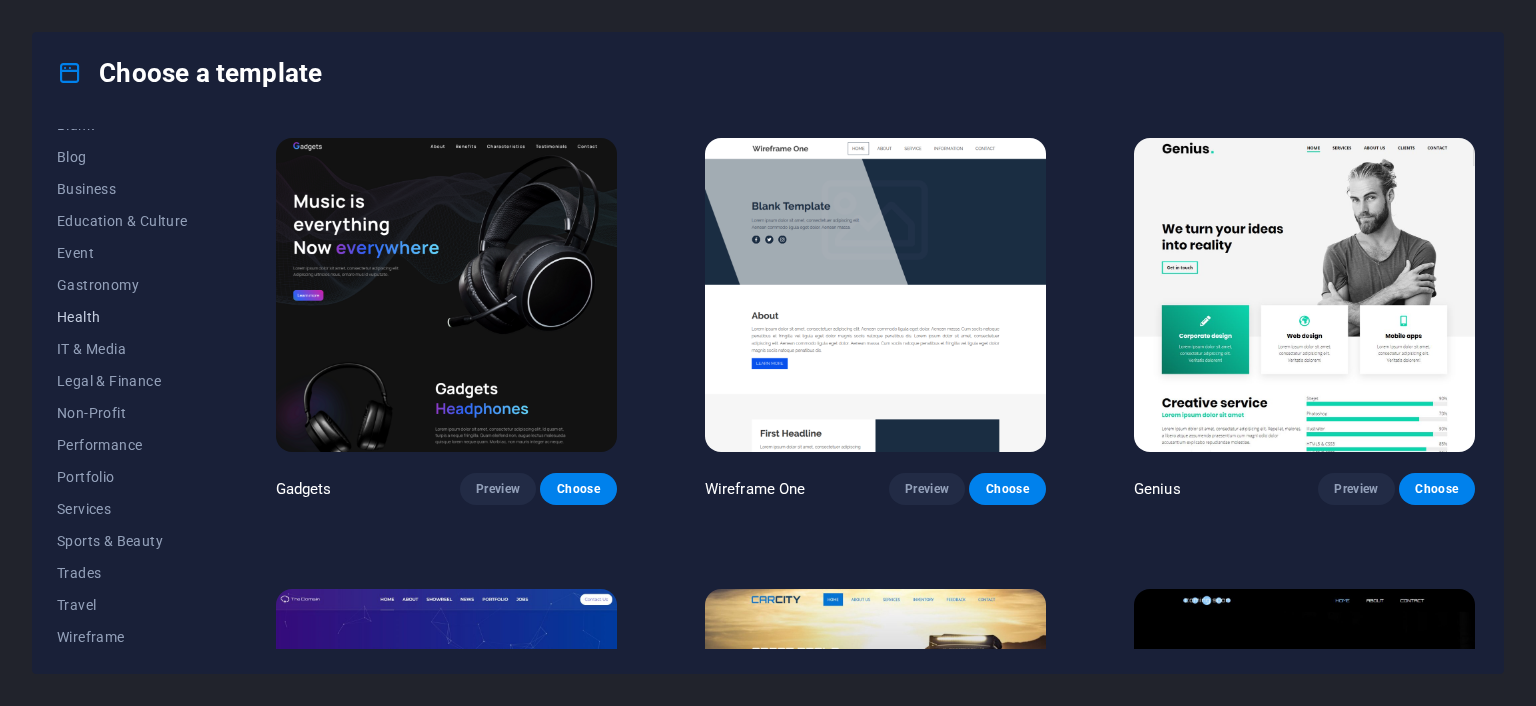 click on "Health" at bounding box center [122, 317] 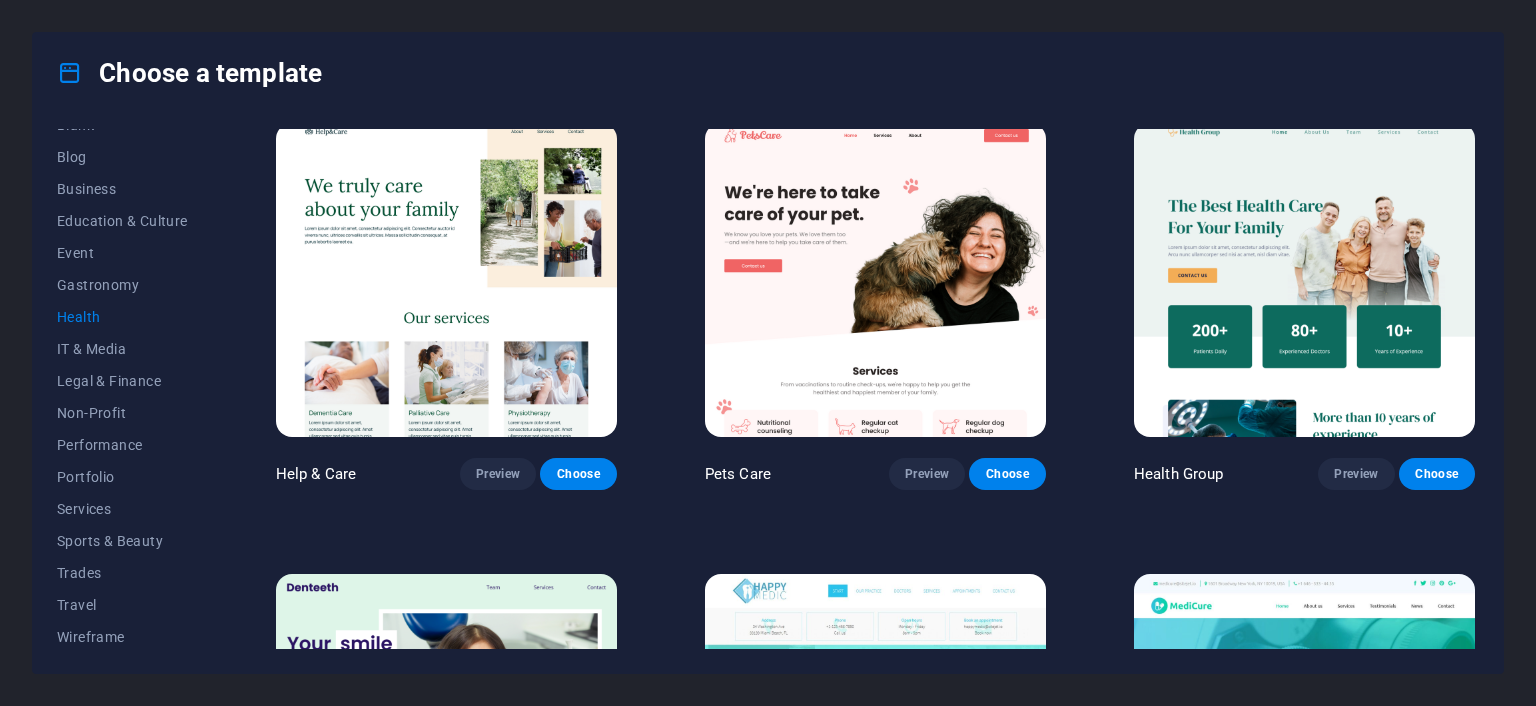 scroll, scrollTop: 0, scrollLeft: 0, axis: both 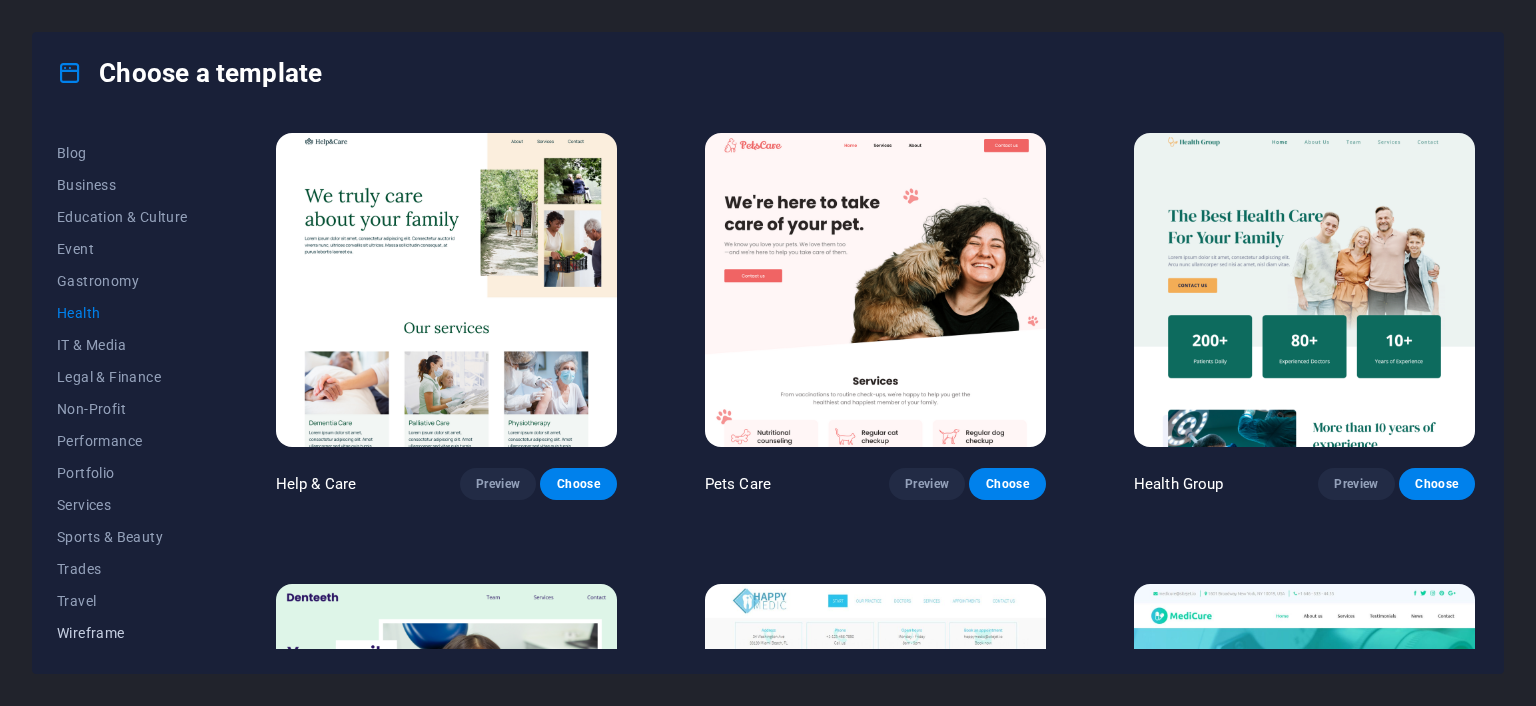 click on "Wireframe" at bounding box center [122, 633] 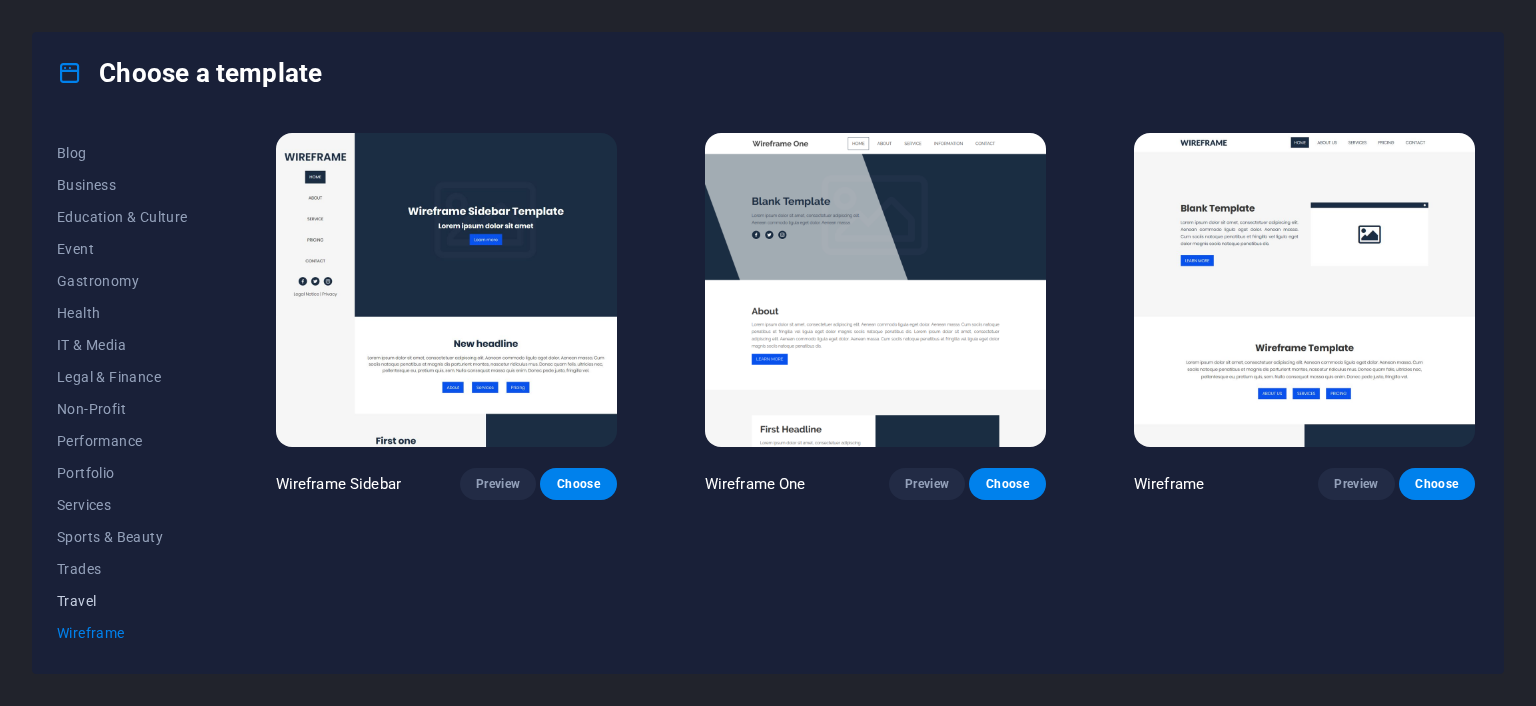 click on "Travel" at bounding box center (122, 601) 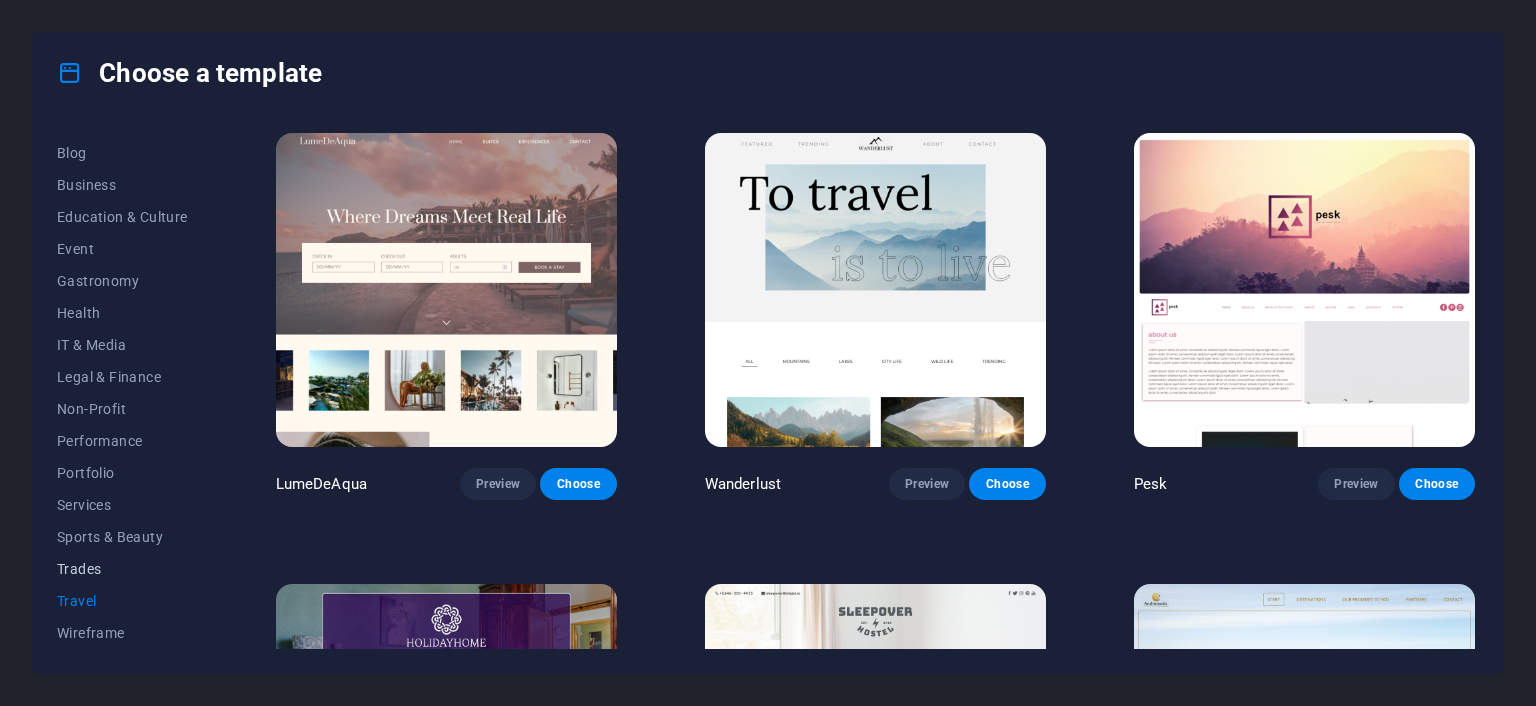 click on "Trades" at bounding box center (122, 569) 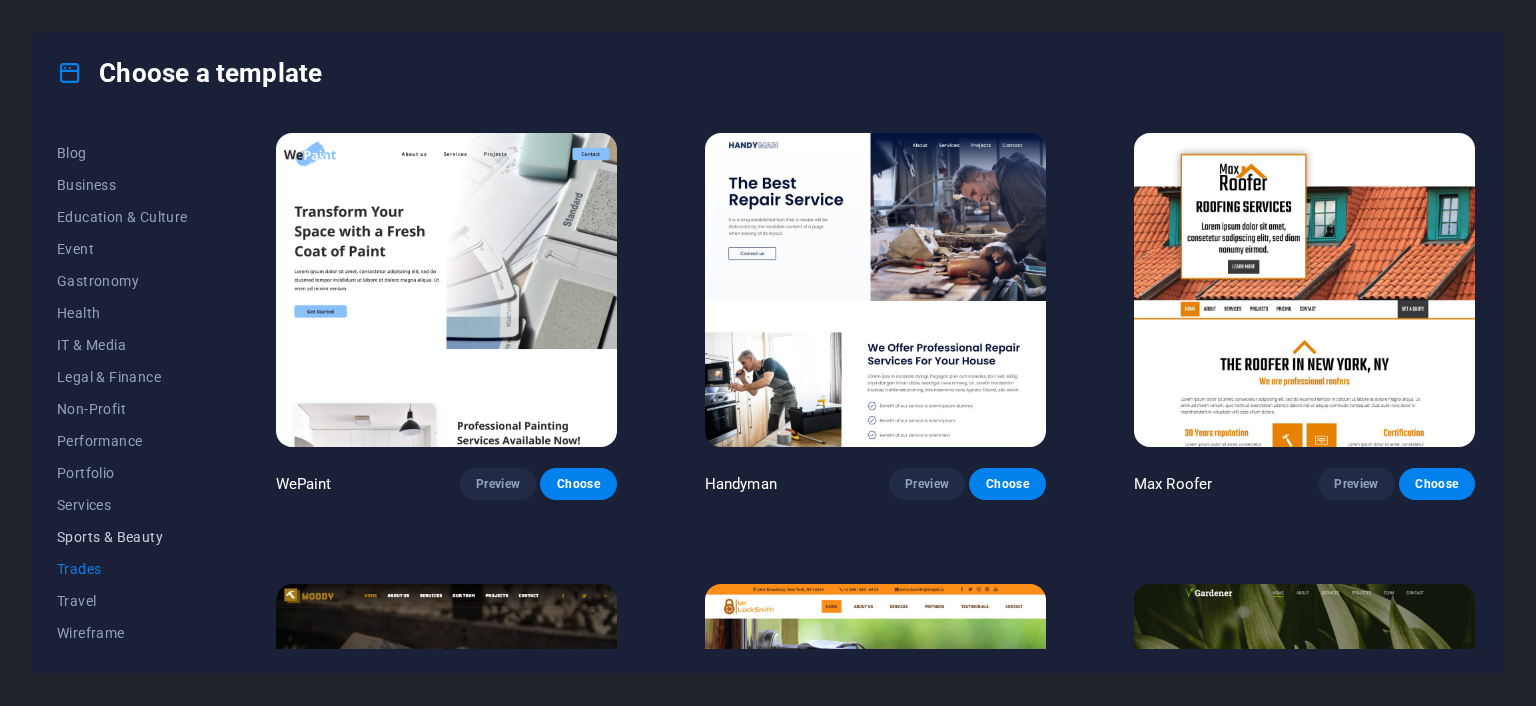 click on "Sports & Beauty" at bounding box center (122, 537) 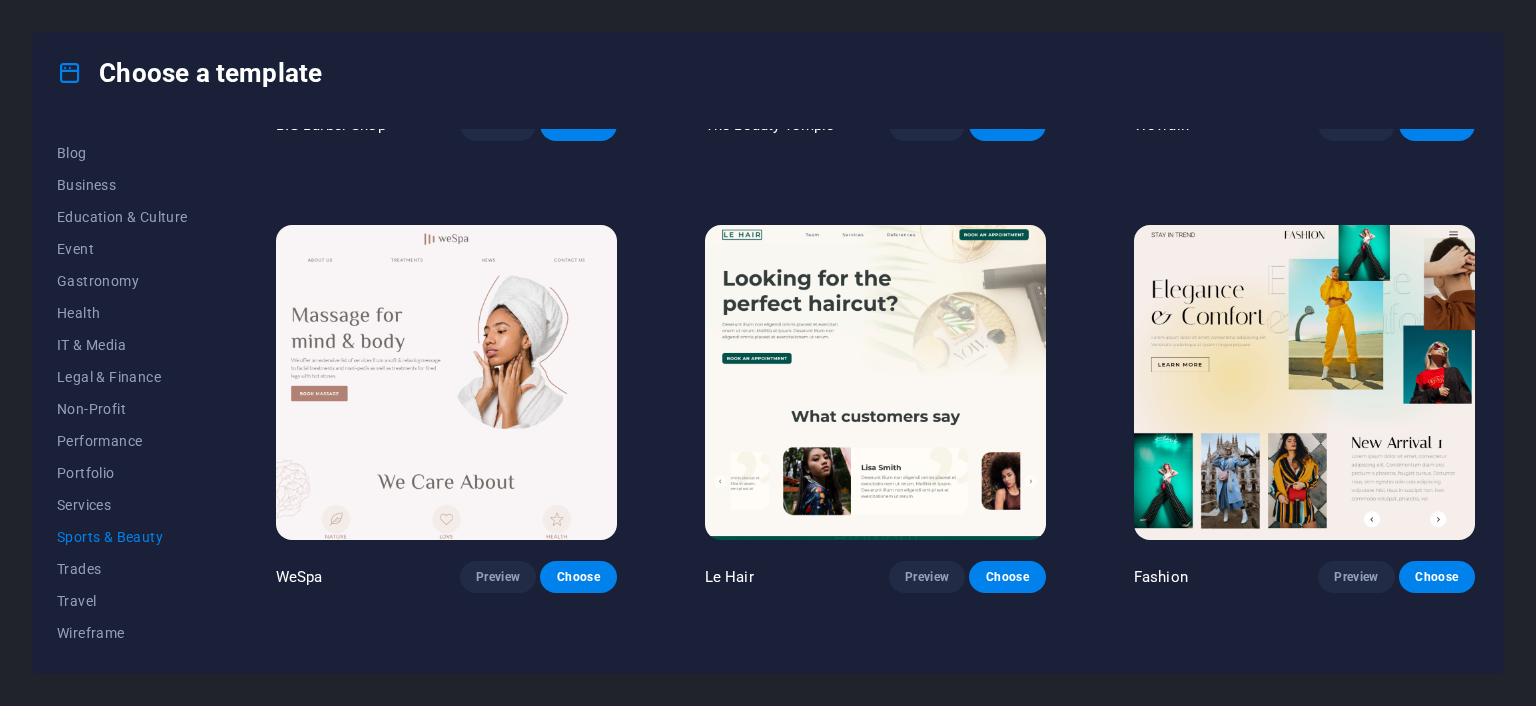 scroll, scrollTop: 358, scrollLeft: 0, axis: vertical 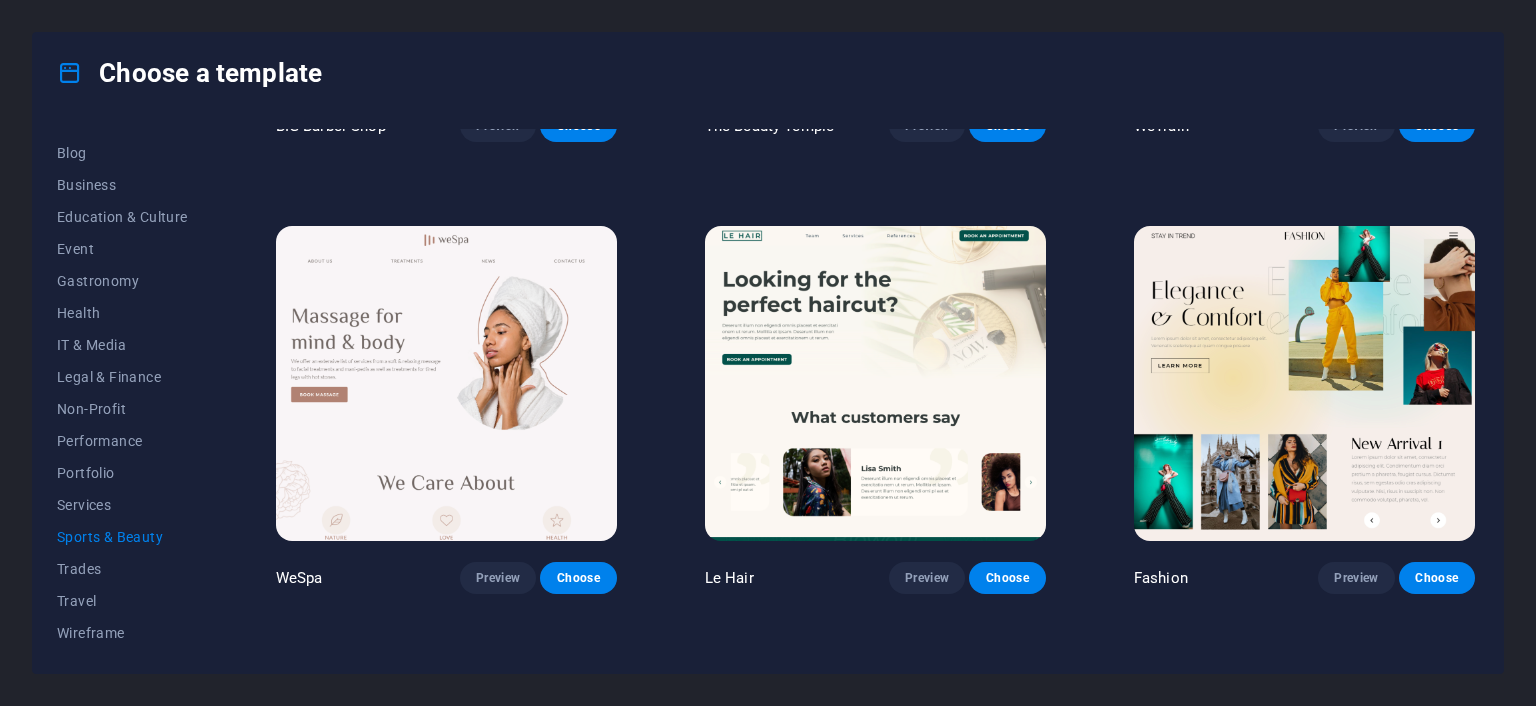 click at bounding box center [446, 383] 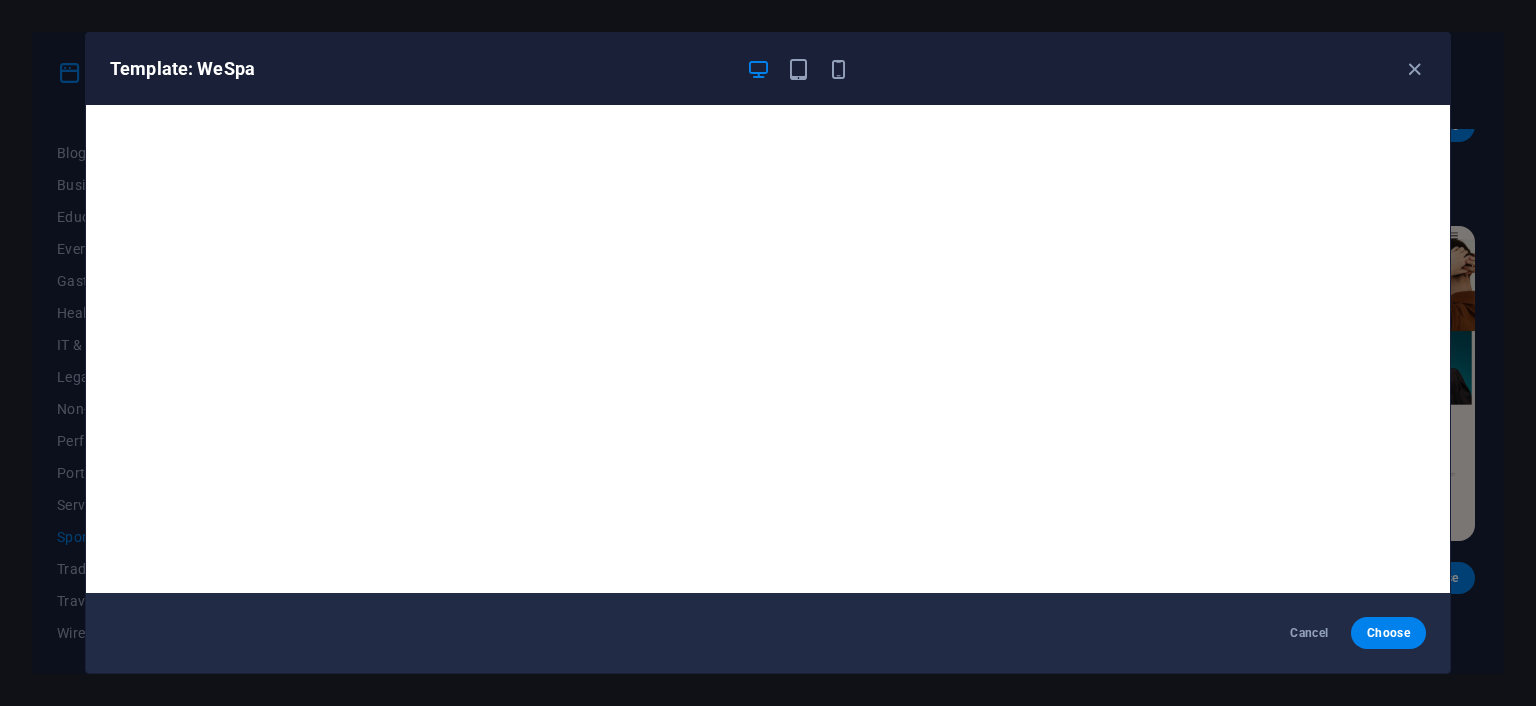 scroll, scrollTop: 4, scrollLeft: 0, axis: vertical 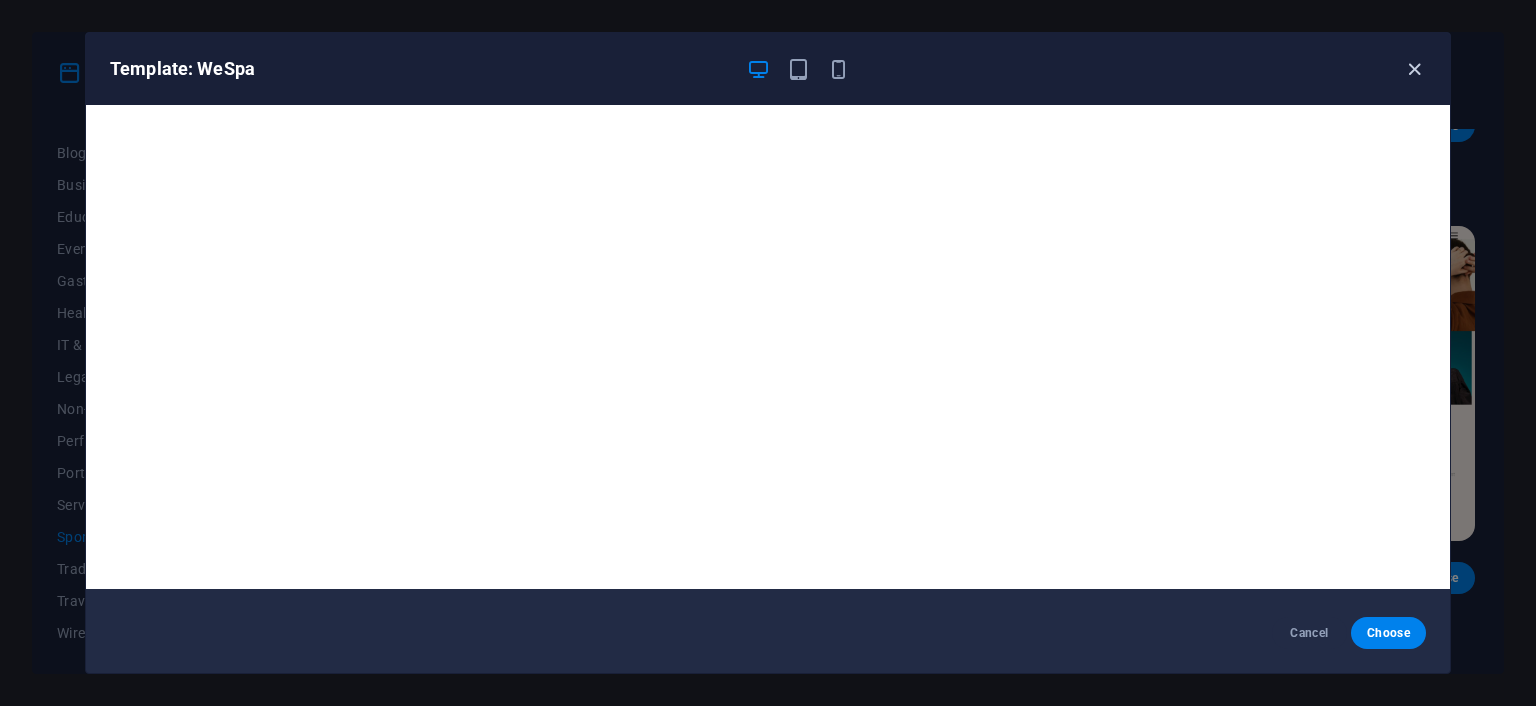 click at bounding box center [1414, 69] 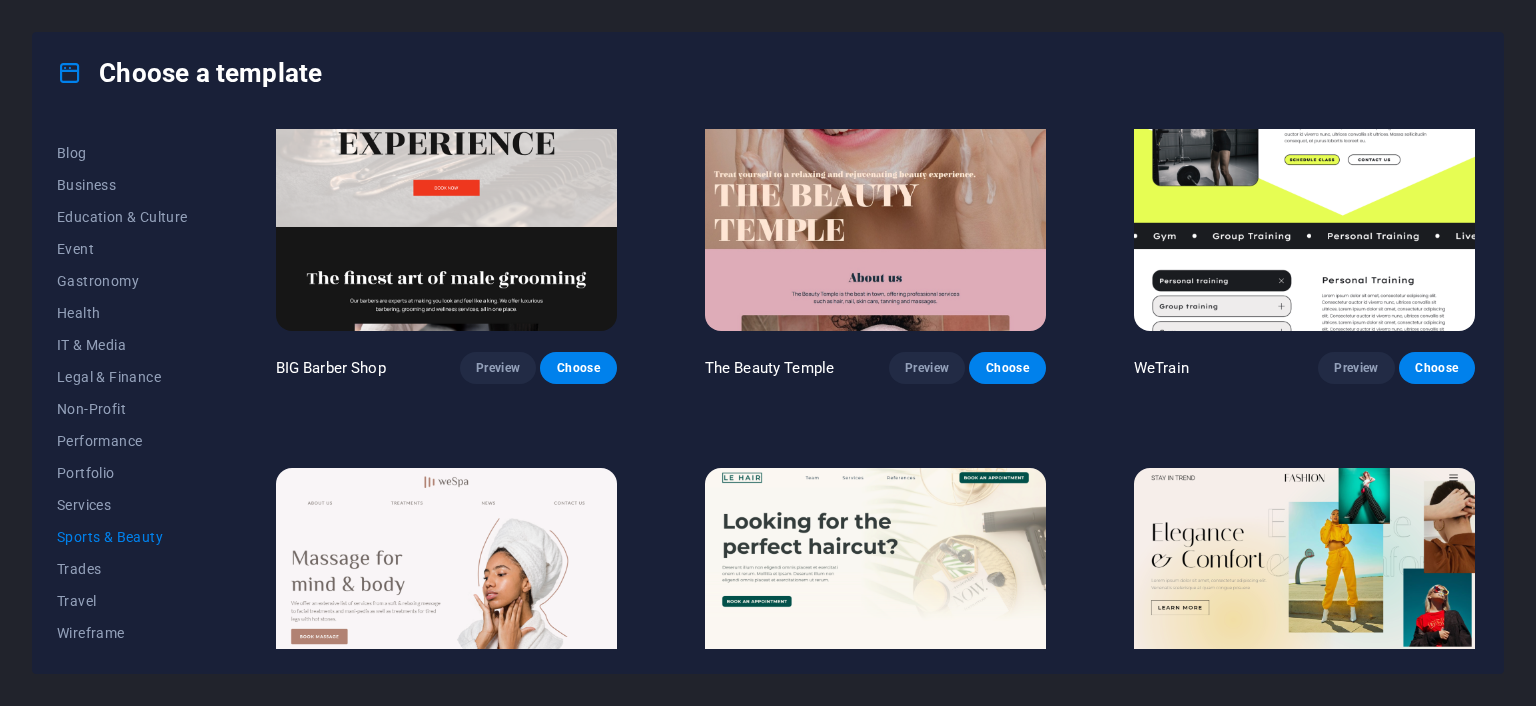 scroll, scrollTop: 117, scrollLeft: 0, axis: vertical 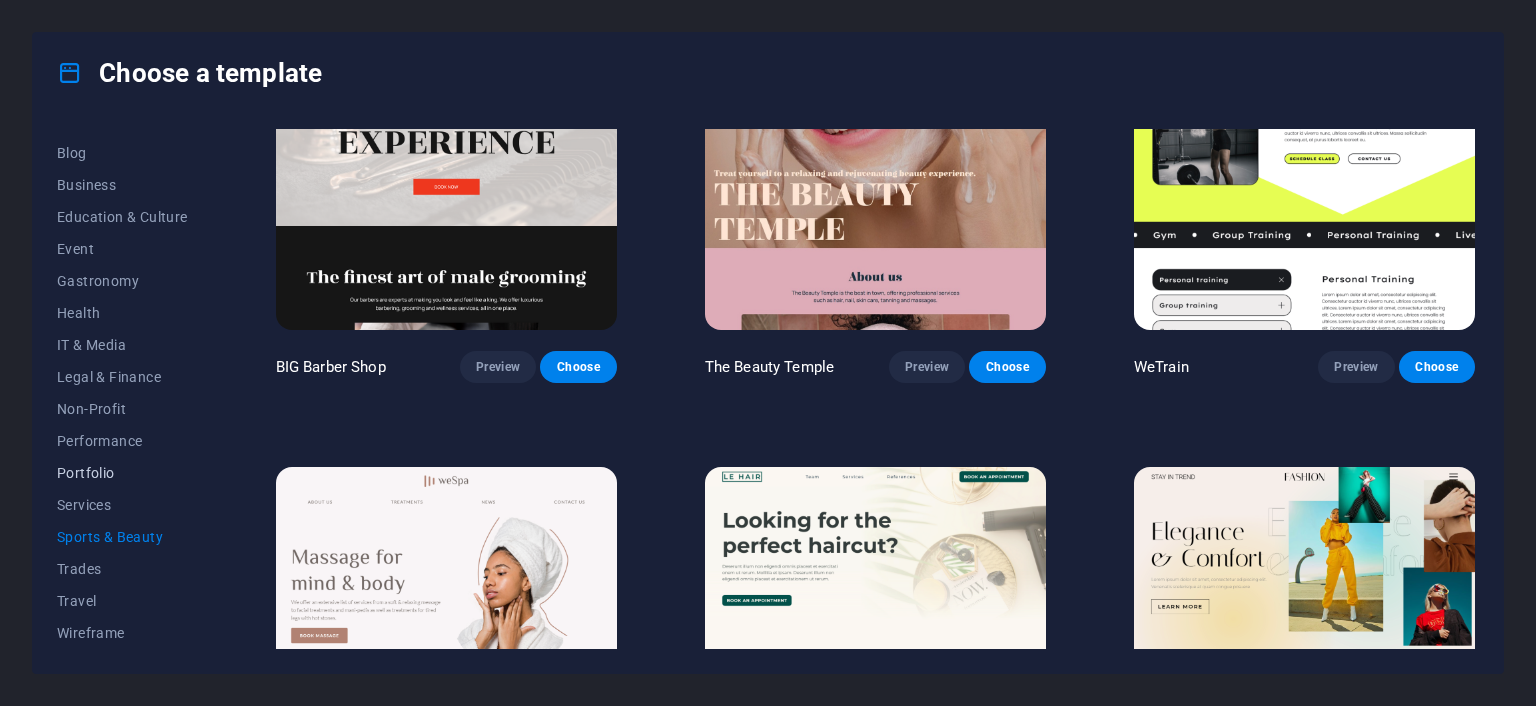 click on "Portfolio" at bounding box center (122, 473) 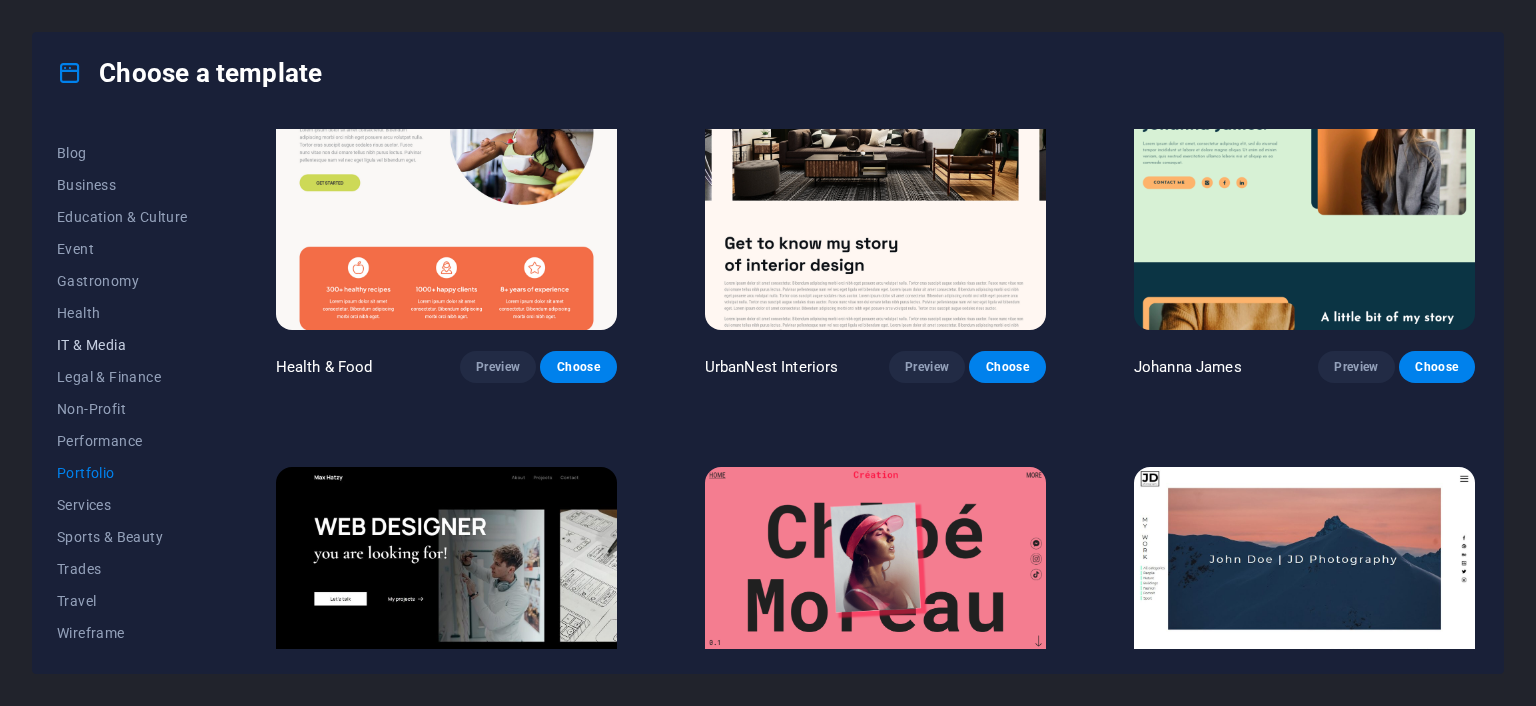 click on "IT & Media" at bounding box center (122, 345) 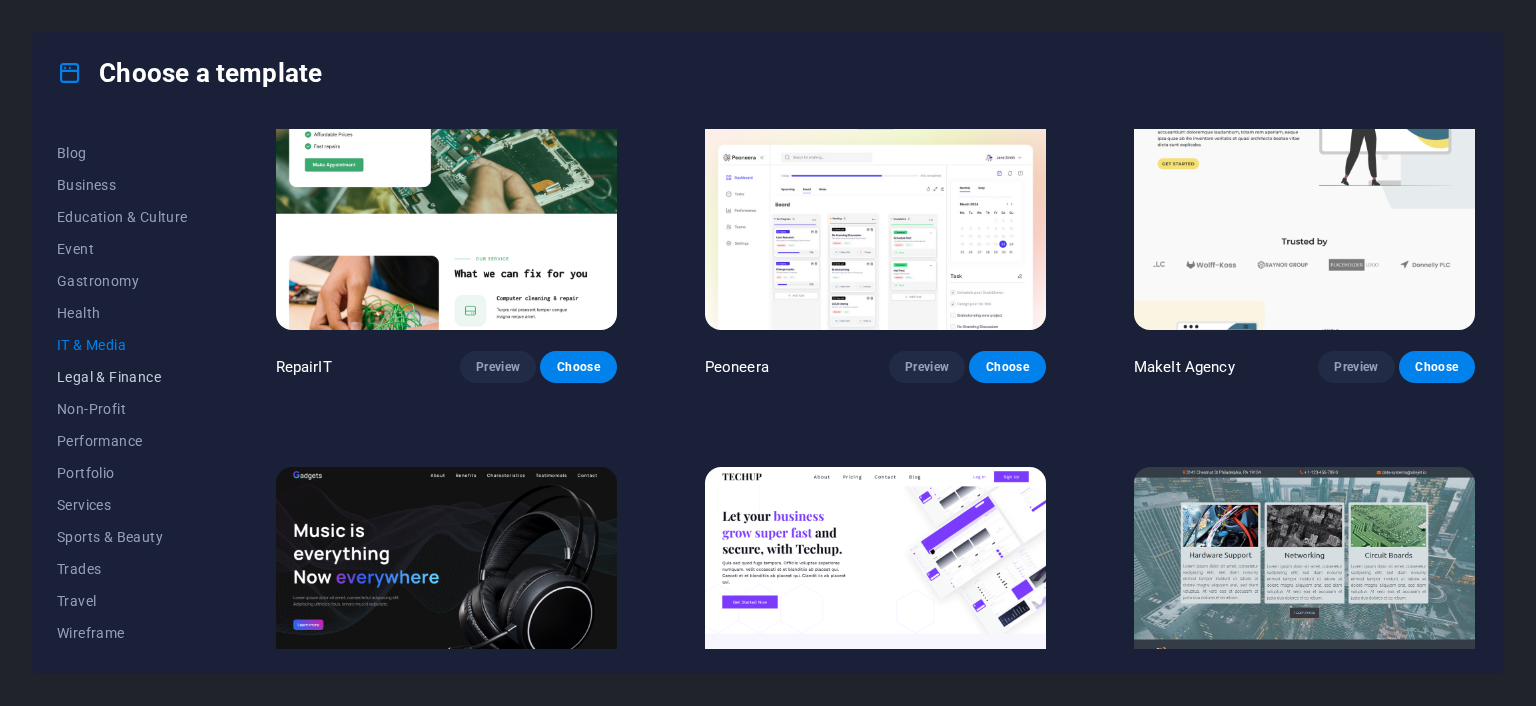 click on "Legal & Finance" at bounding box center [122, 377] 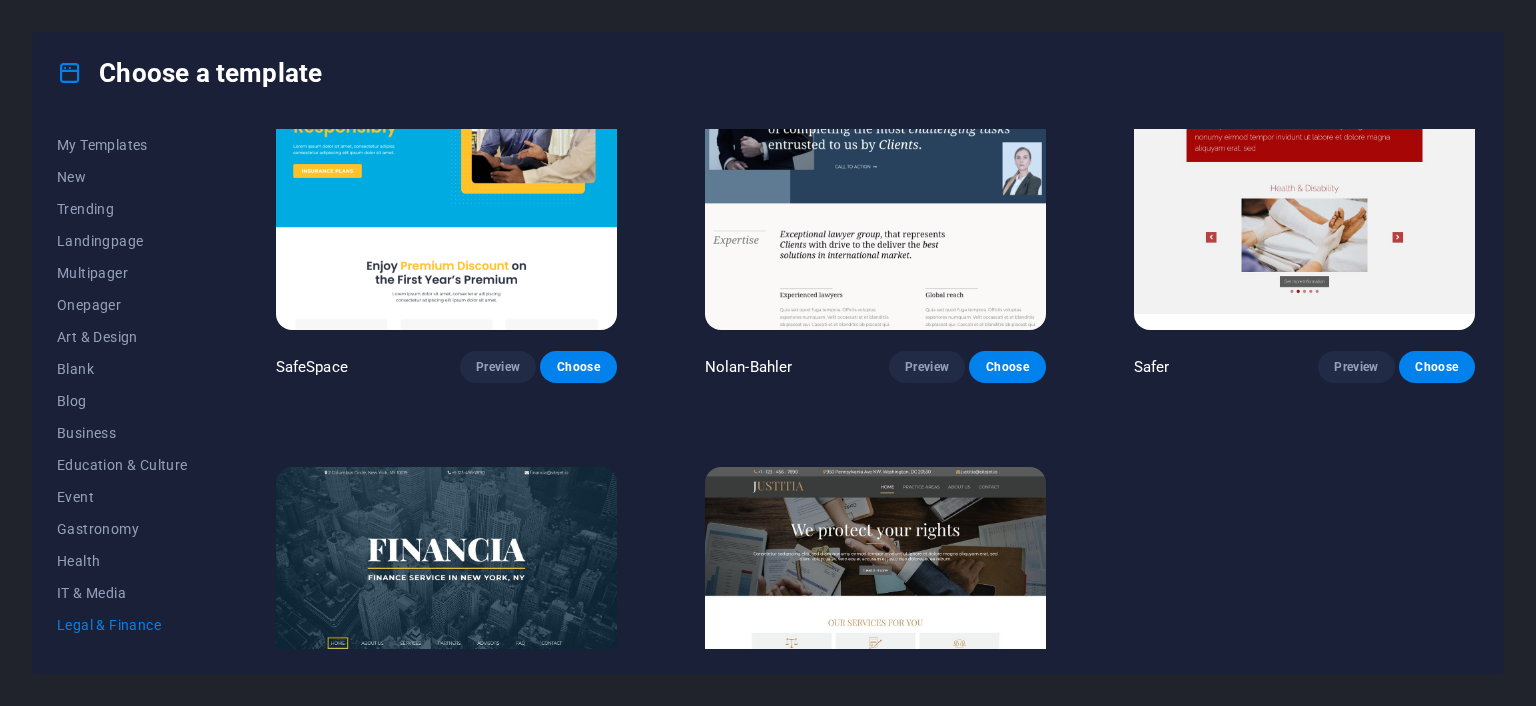 scroll, scrollTop: 31, scrollLeft: 0, axis: vertical 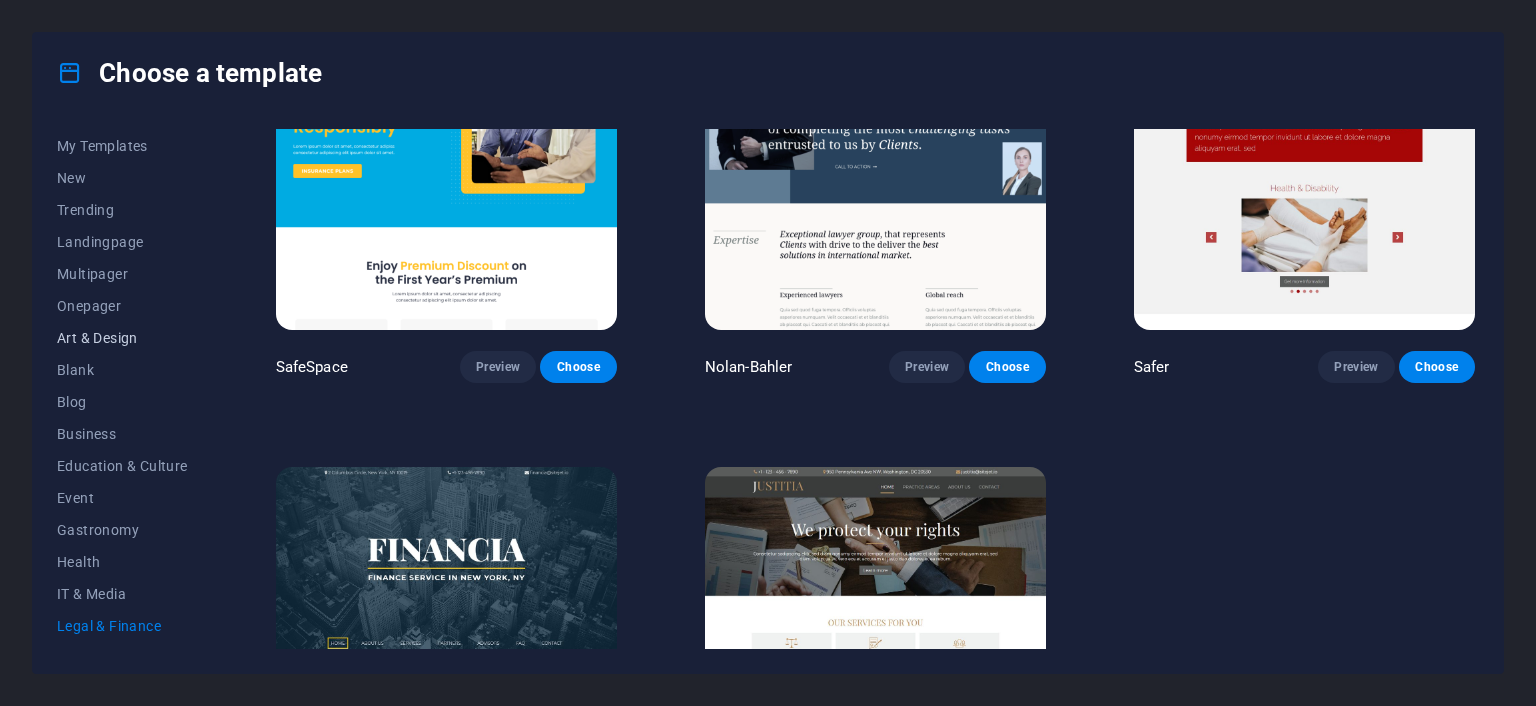 click on "Art & Design" at bounding box center [122, 338] 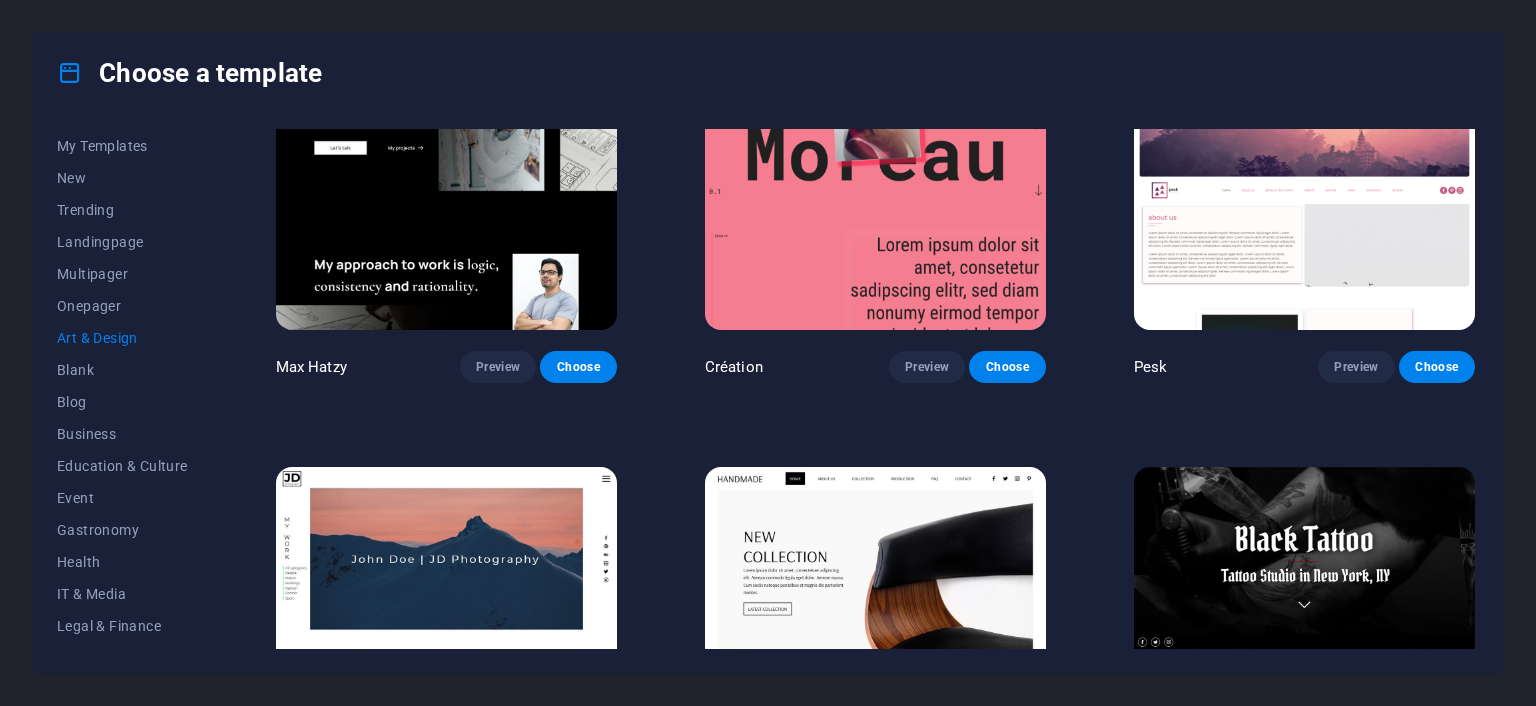 scroll, scrollTop: 0, scrollLeft: 0, axis: both 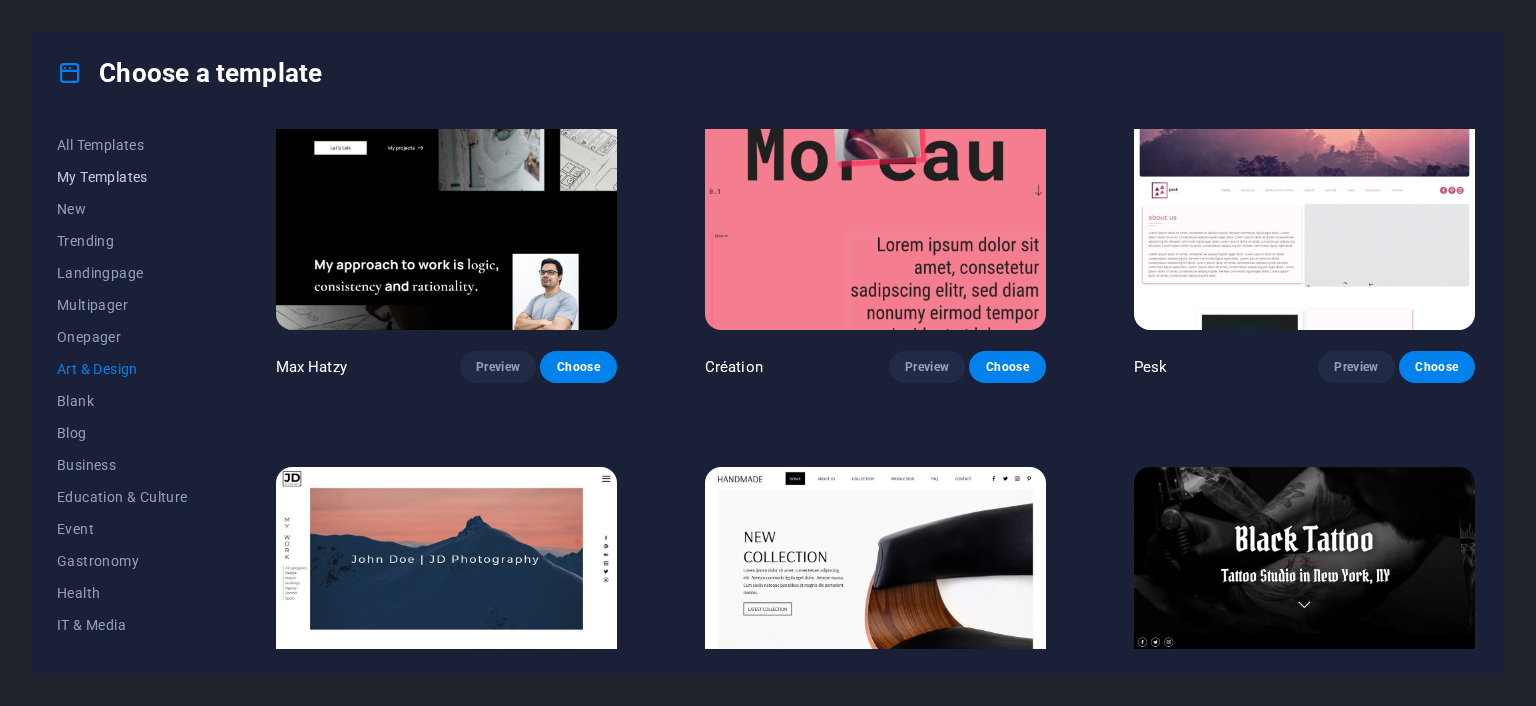 click on "My Templates" at bounding box center (122, 177) 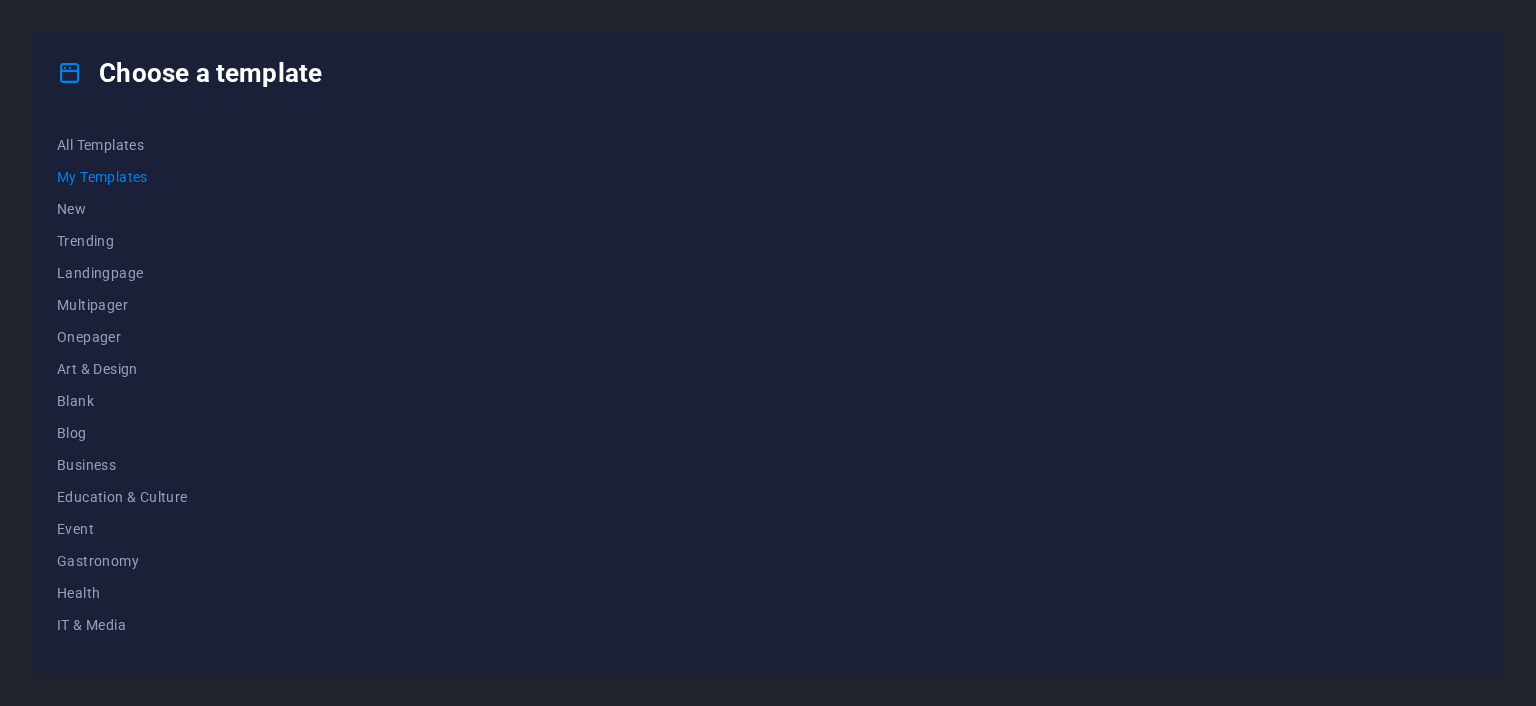 scroll, scrollTop: 0, scrollLeft: 0, axis: both 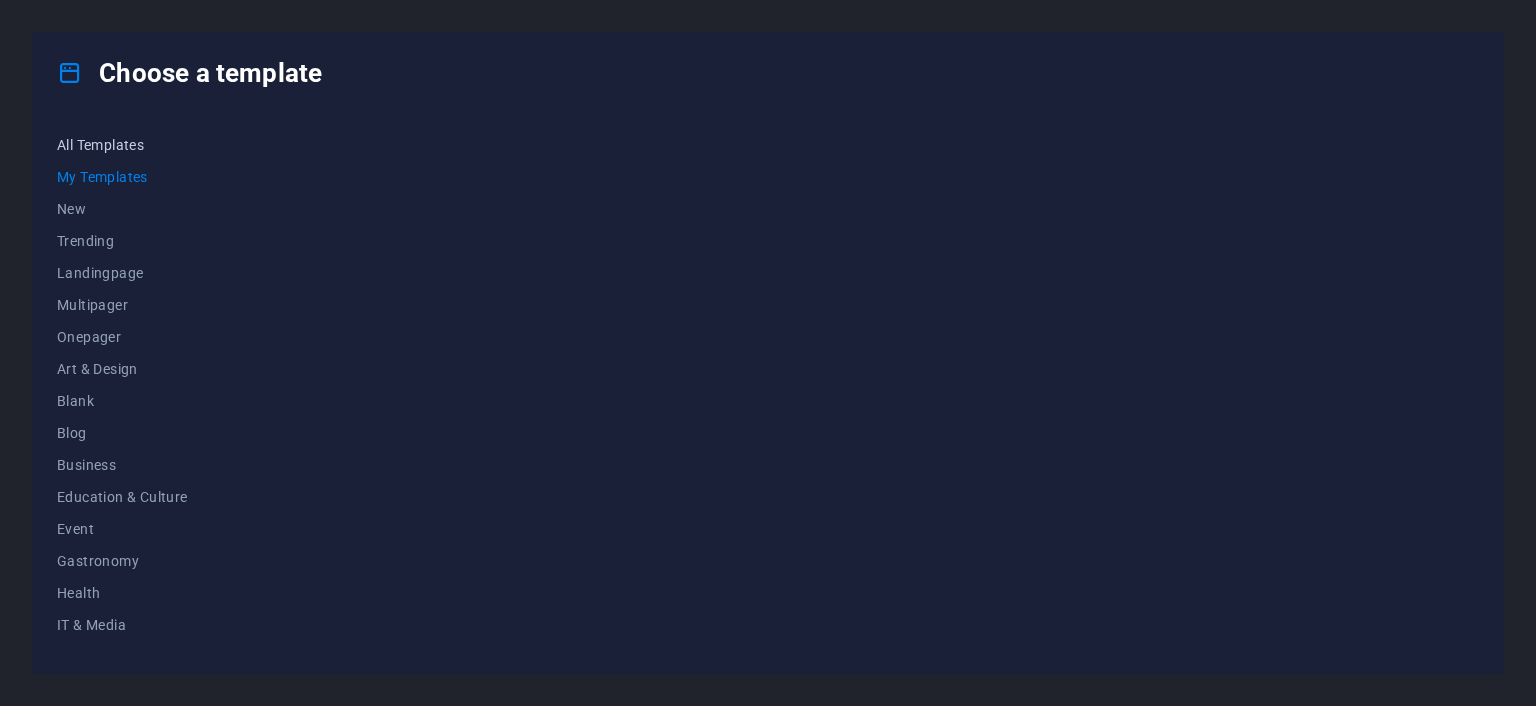 click on "All Templates" at bounding box center (122, 145) 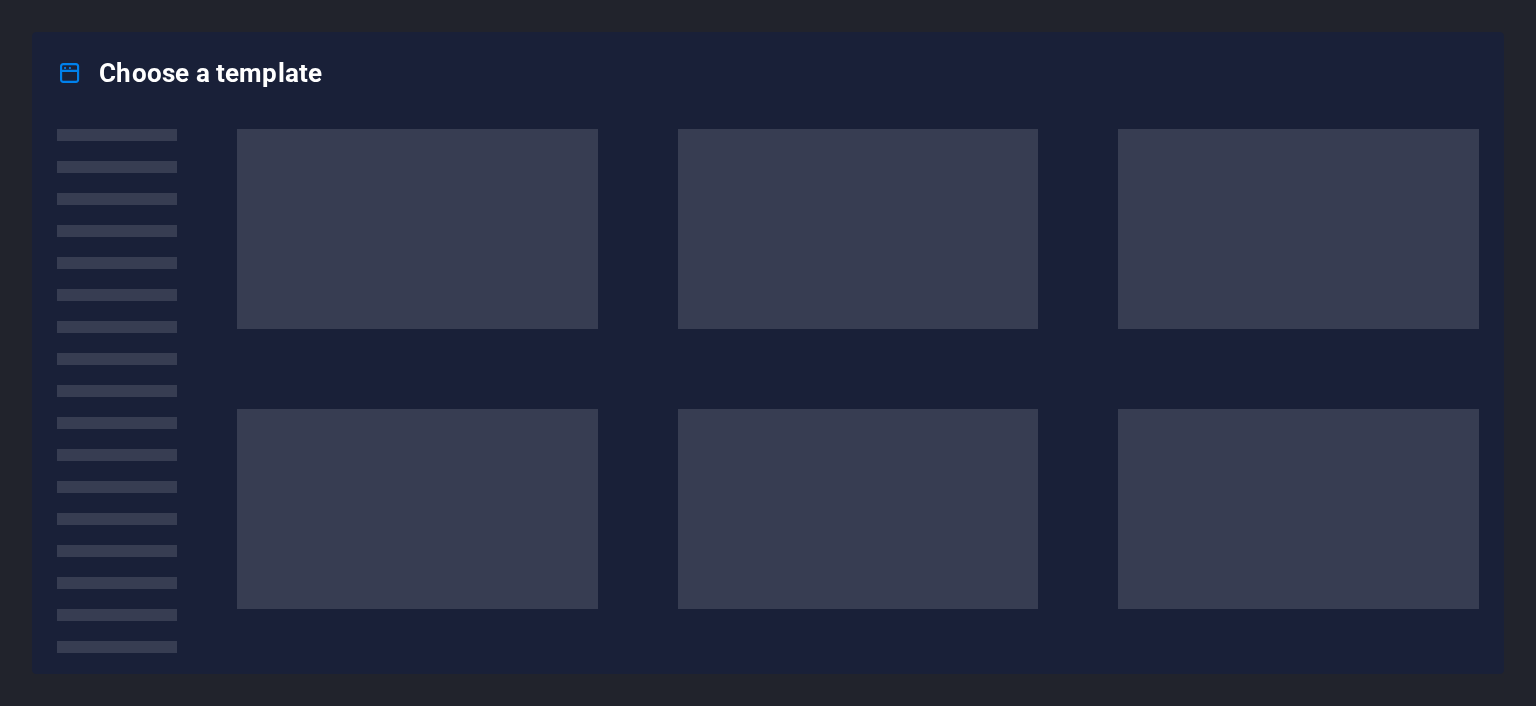 scroll, scrollTop: 0, scrollLeft: 0, axis: both 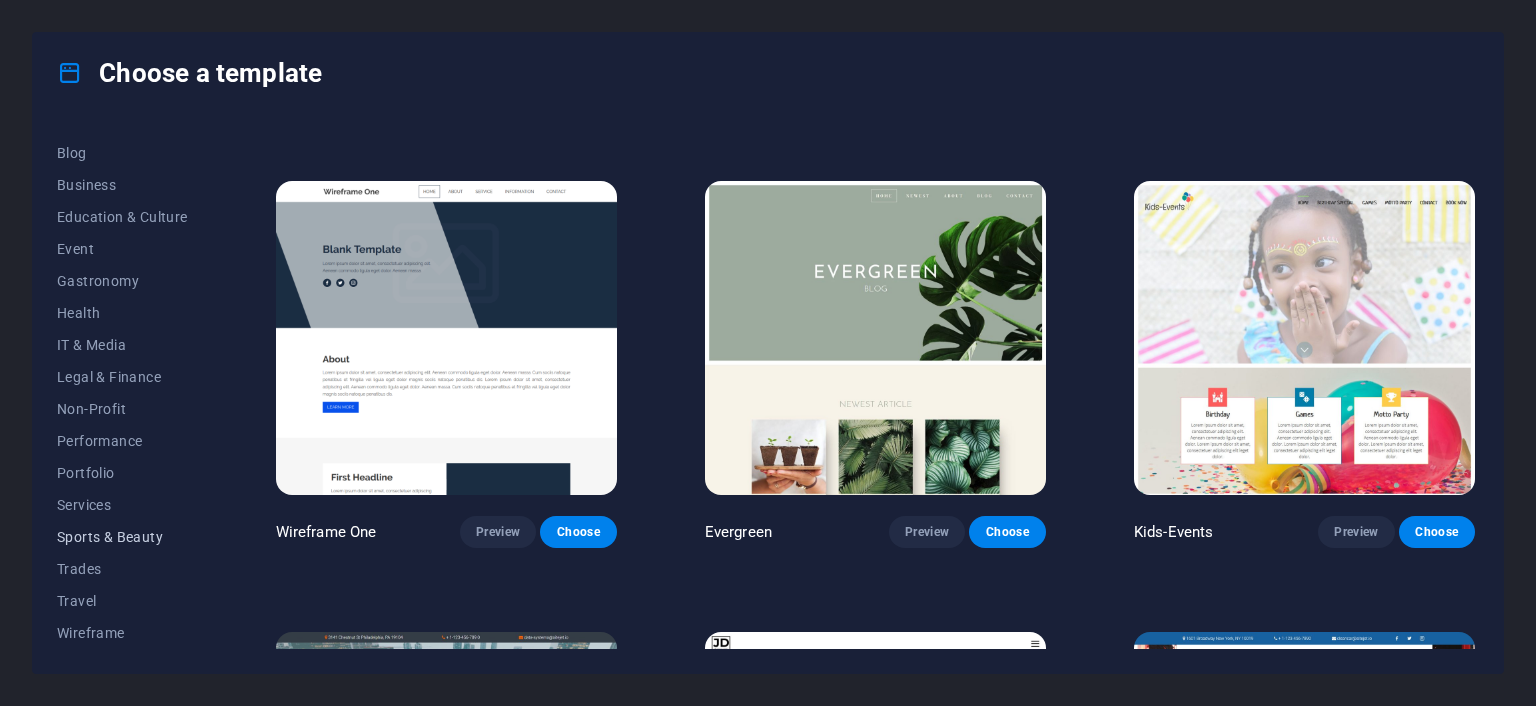 click on "Sports & Beauty" at bounding box center (122, 537) 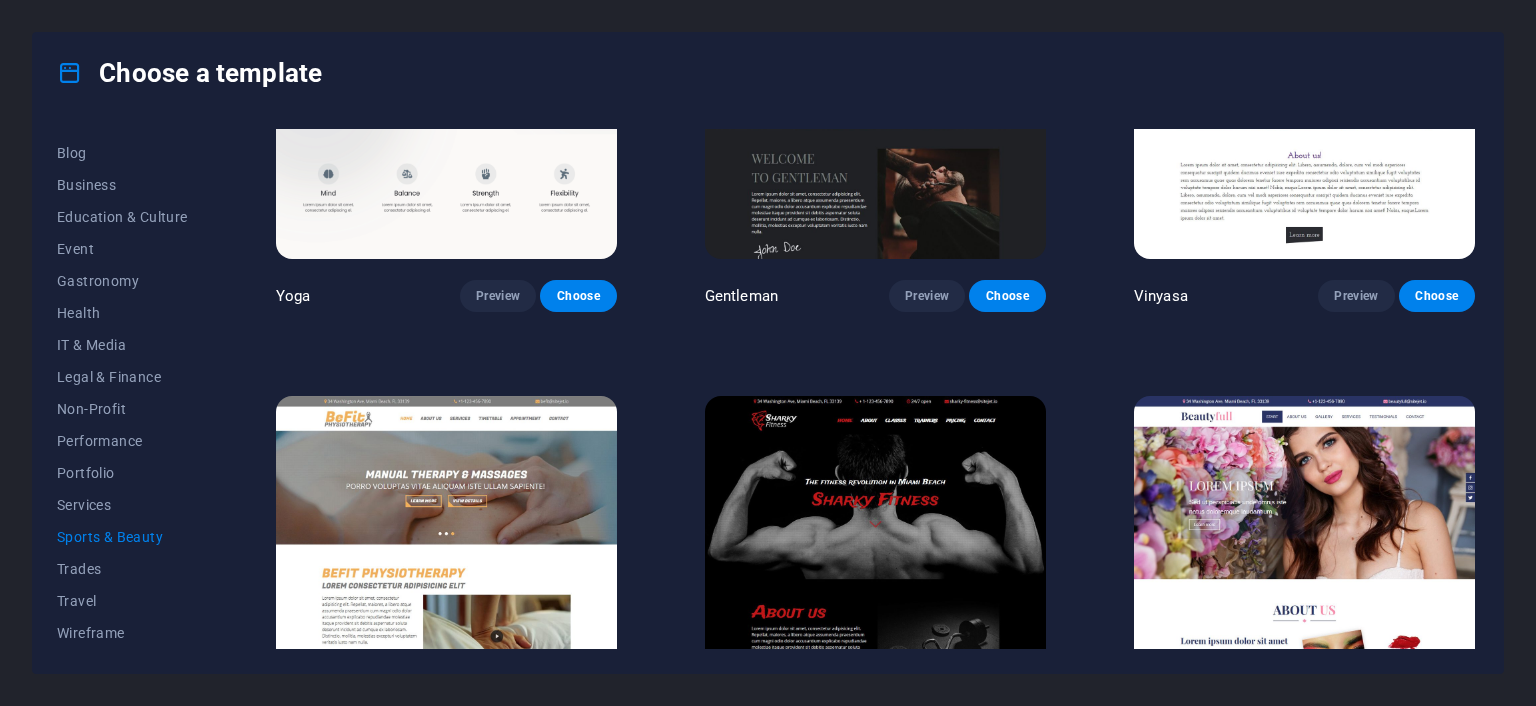 scroll, scrollTop: 1090, scrollLeft: 0, axis: vertical 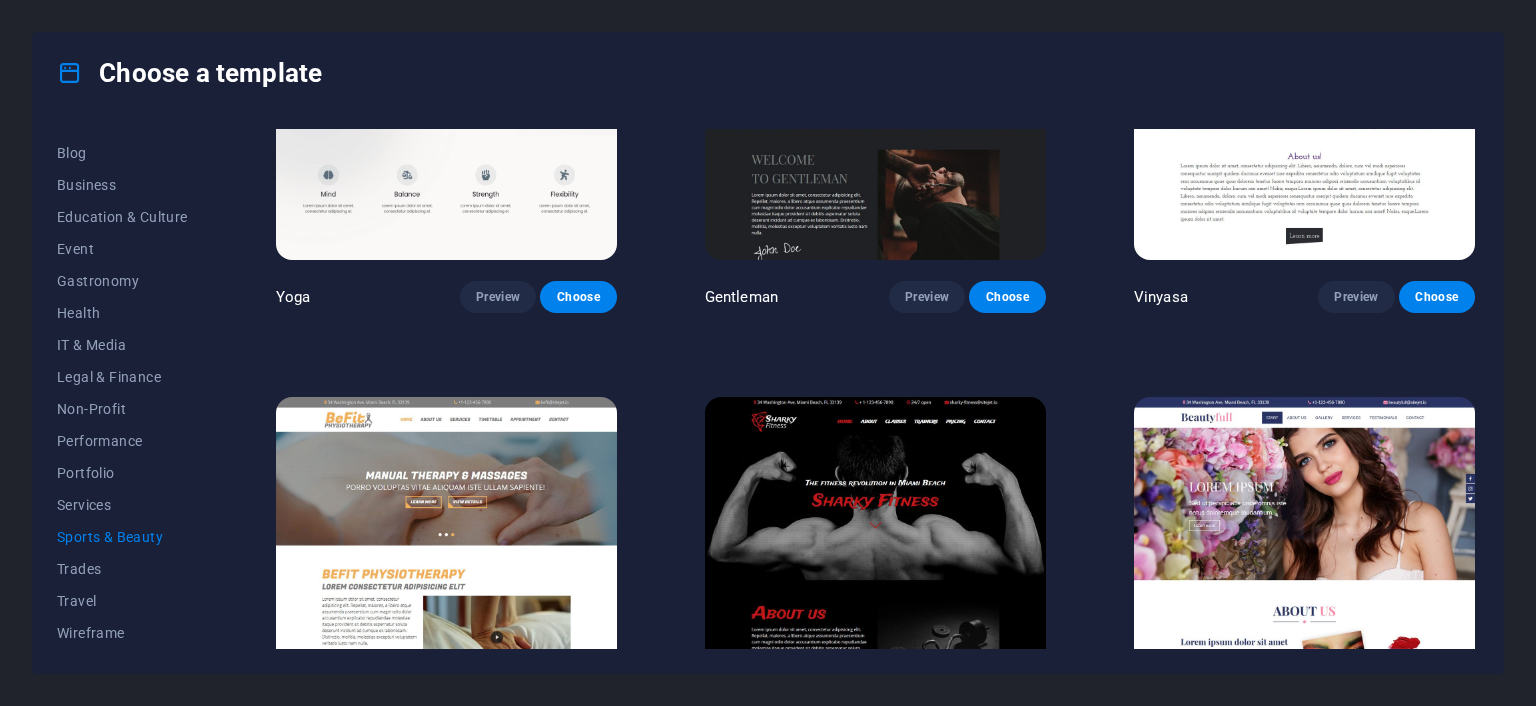 click at bounding box center (446, 554) 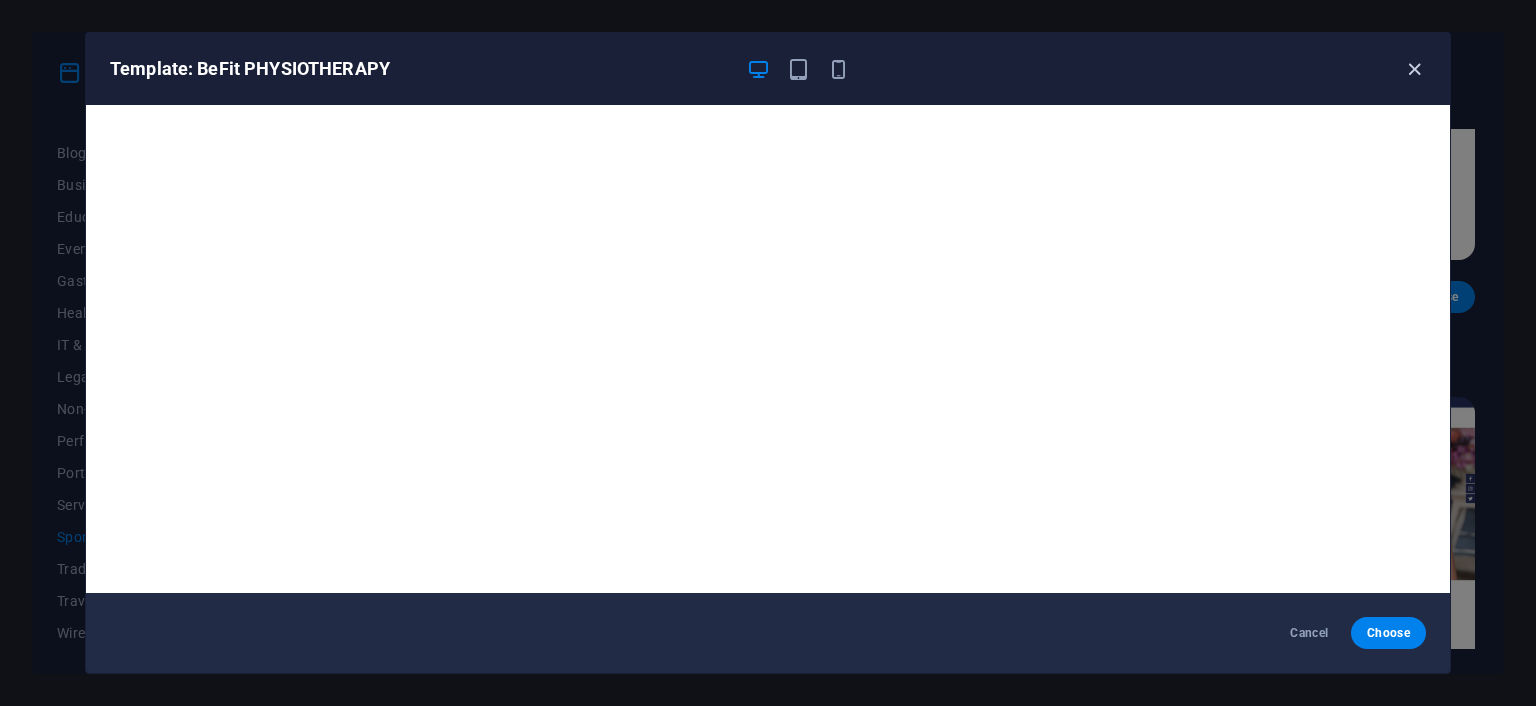 click at bounding box center (1414, 69) 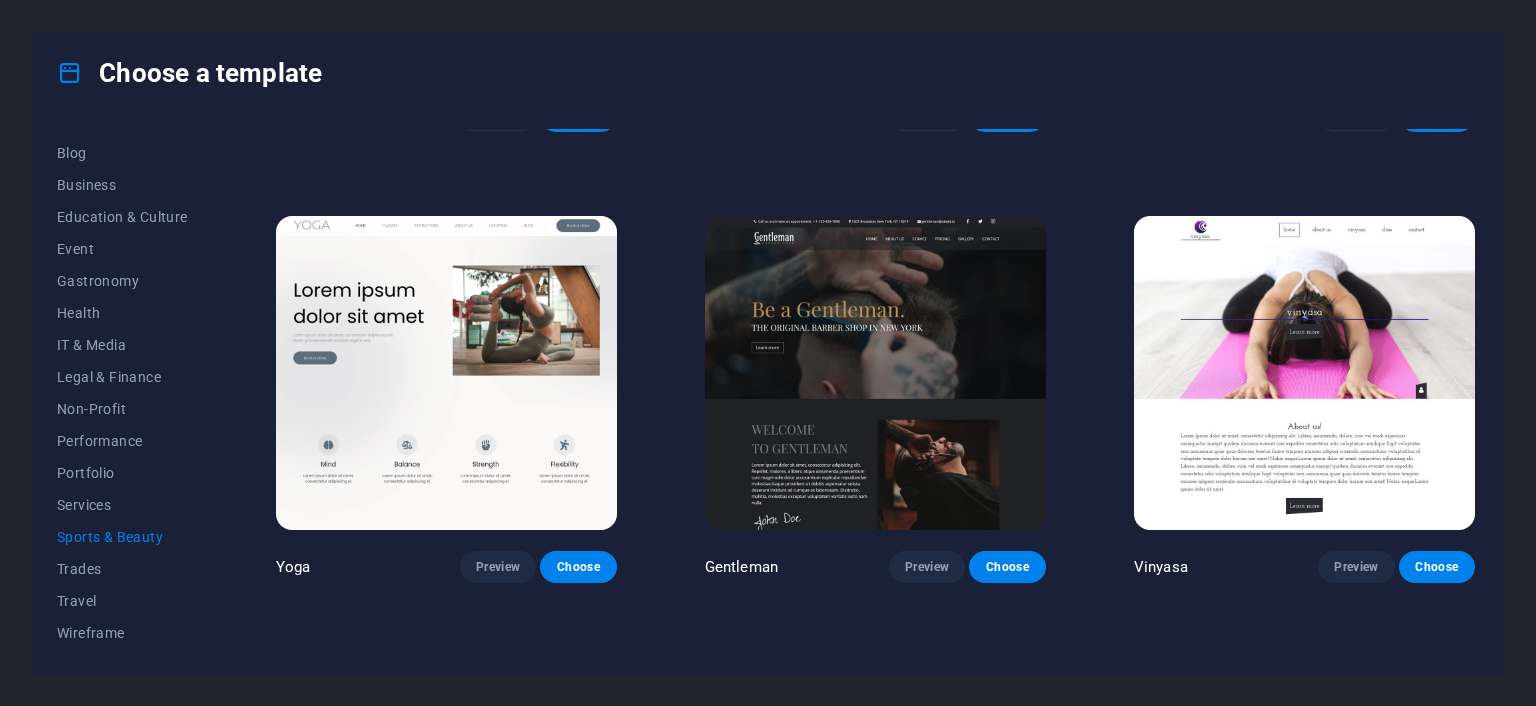 scroll, scrollTop: 812, scrollLeft: 0, axis: vertical 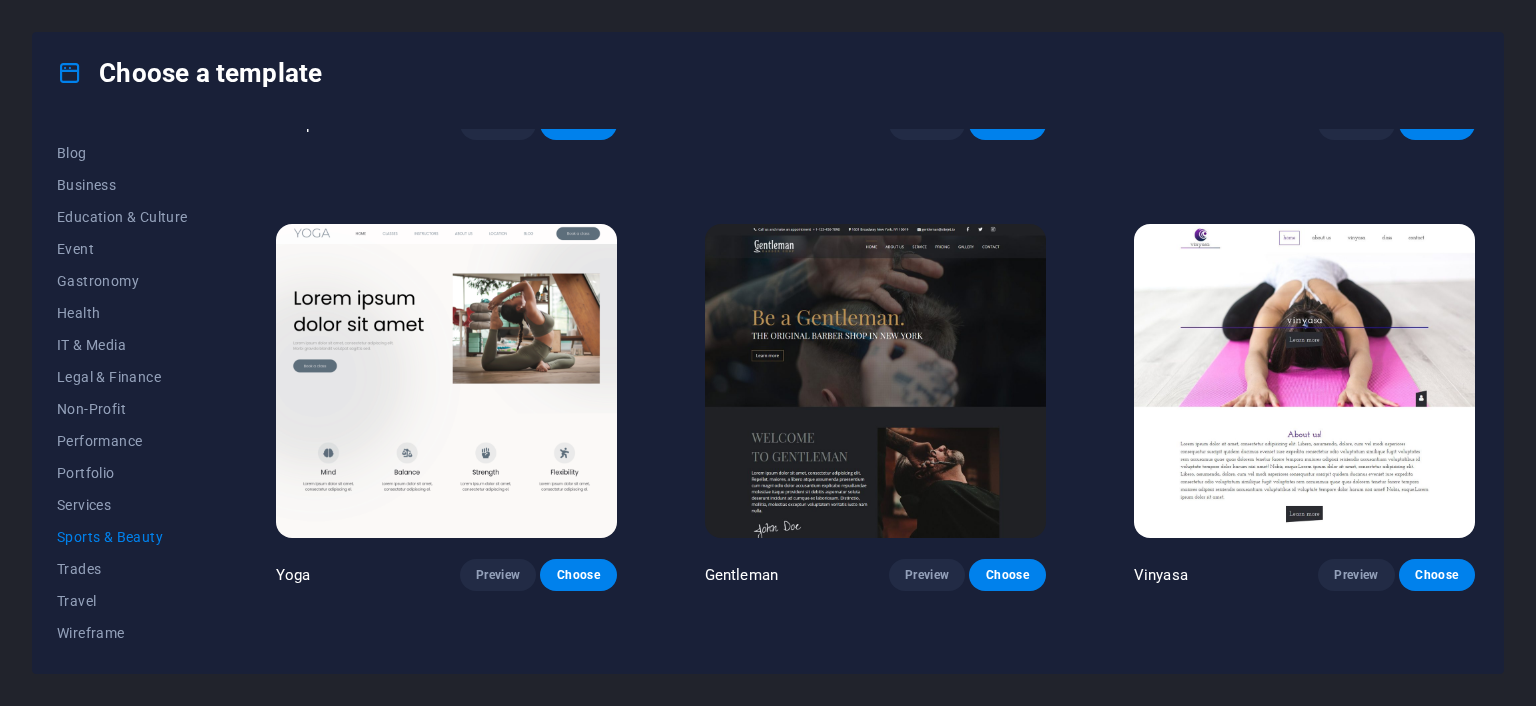click at bounding box center (446, 381) 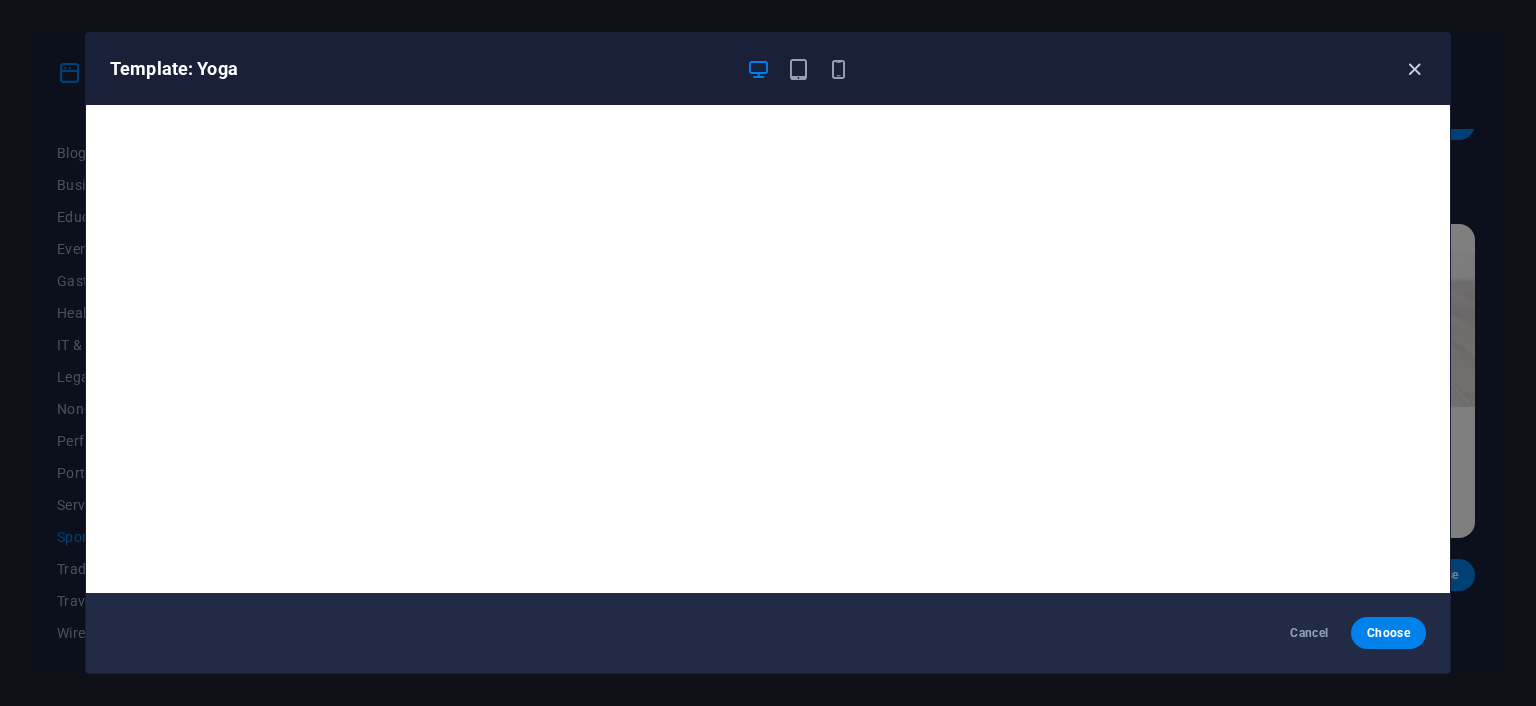 click at bounding box center [1414, 69] 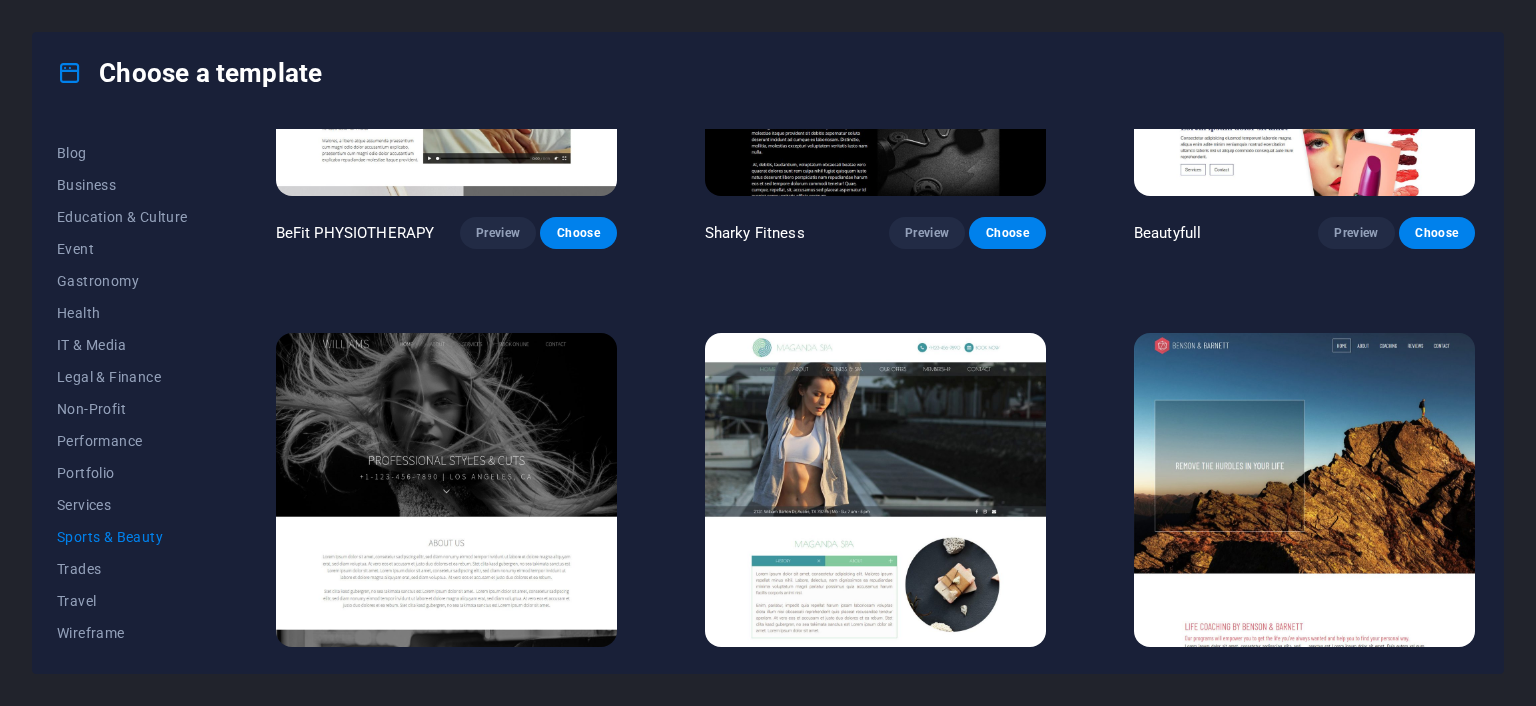 scroll, scrollTop: 1609, scrollLeft: 0, axis: vertical 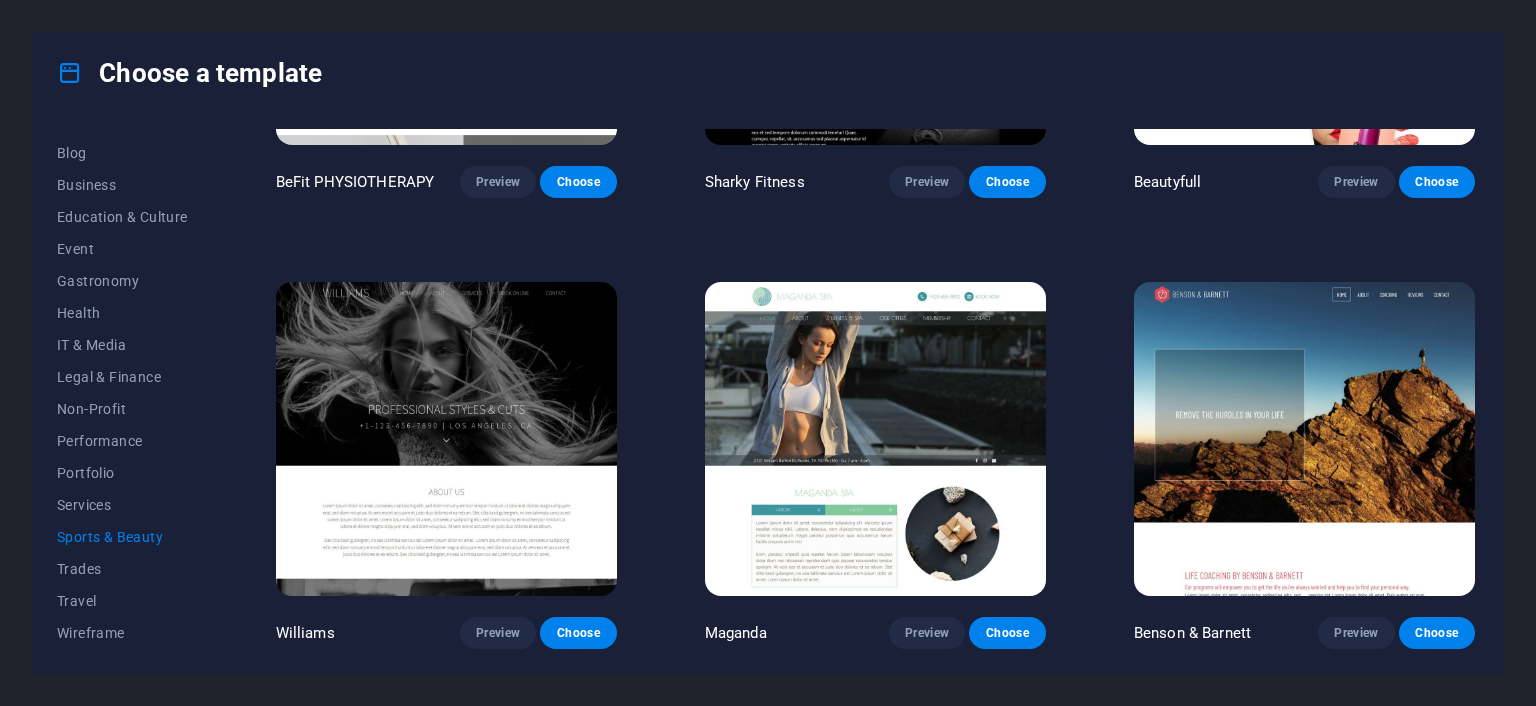 click at bounding box center (875, 439) 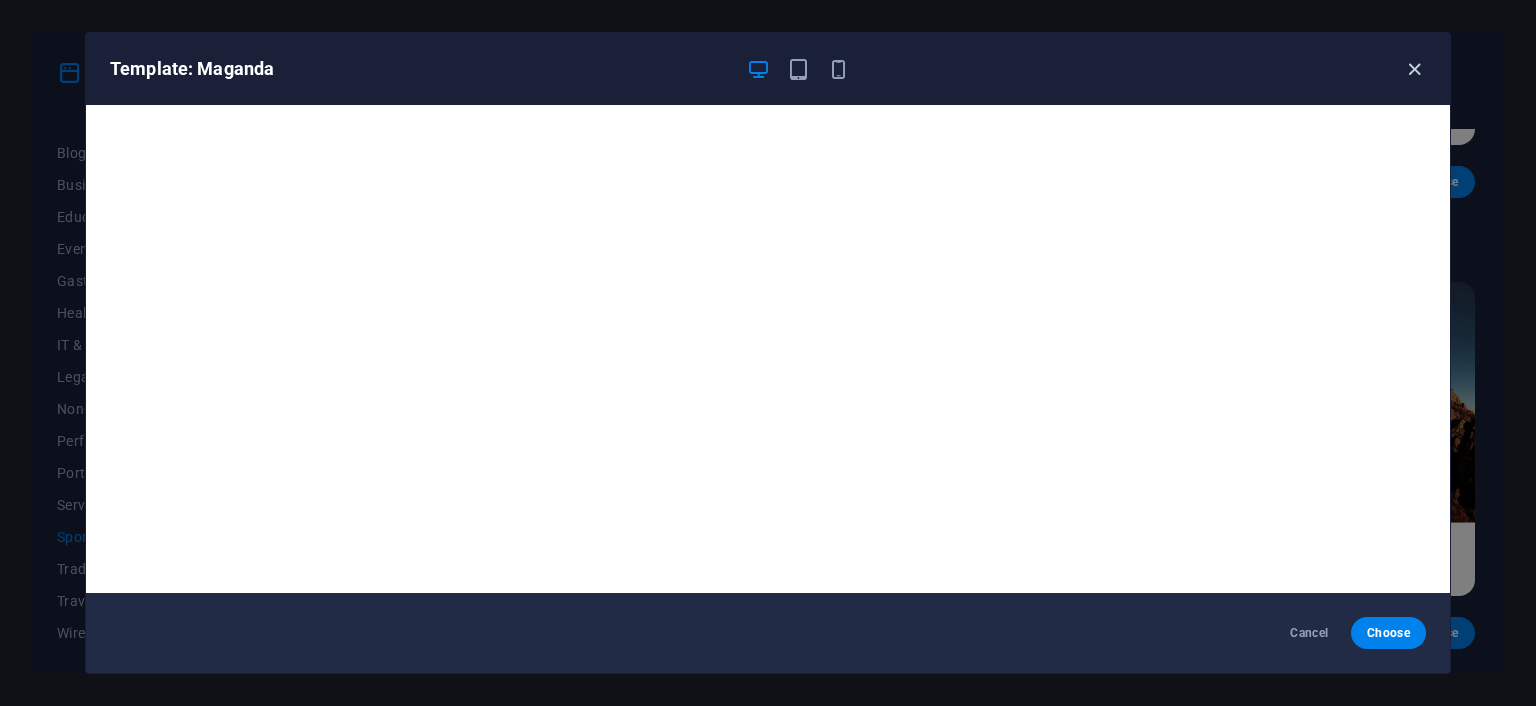 click at bounding box center (1414, 69) 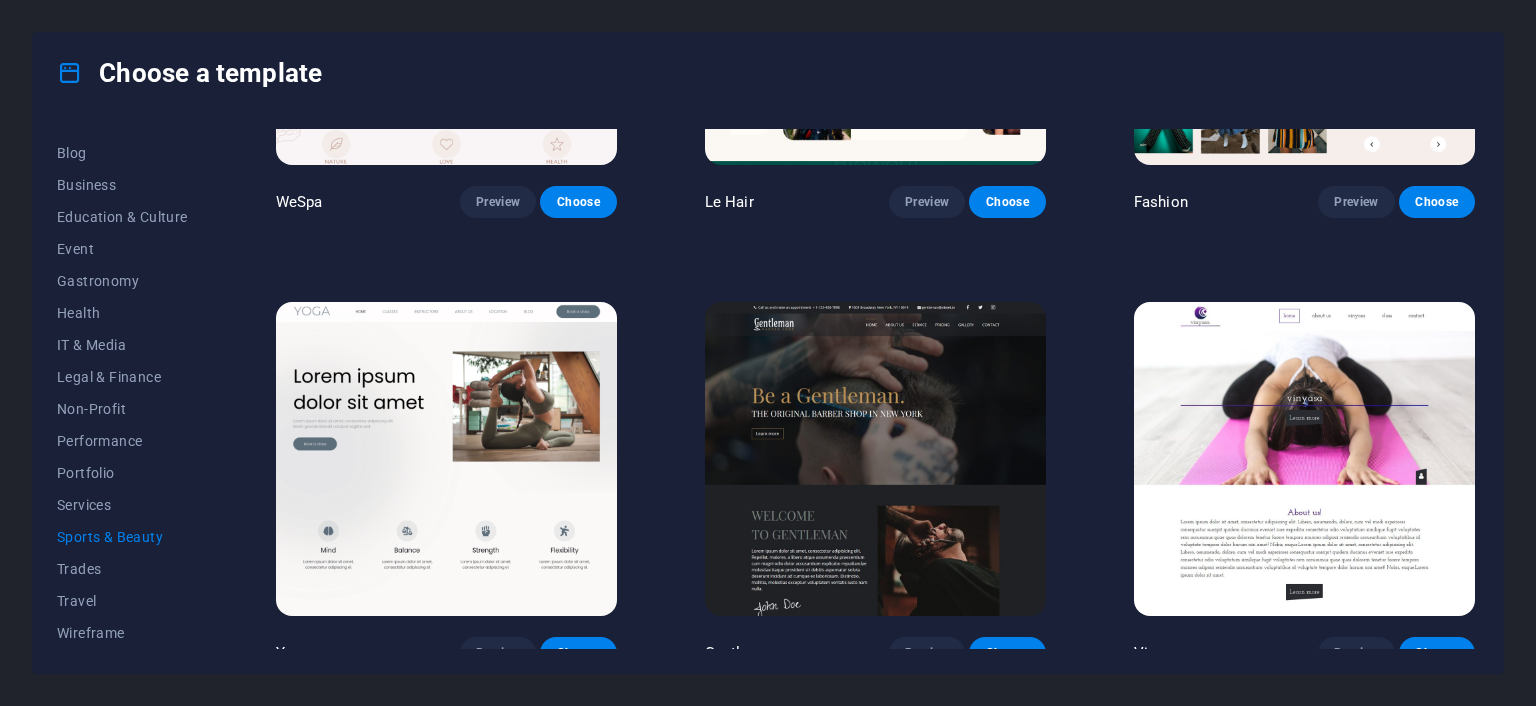 scroll, scrollTop: 732, scrollLeft: 0, axis: vertical 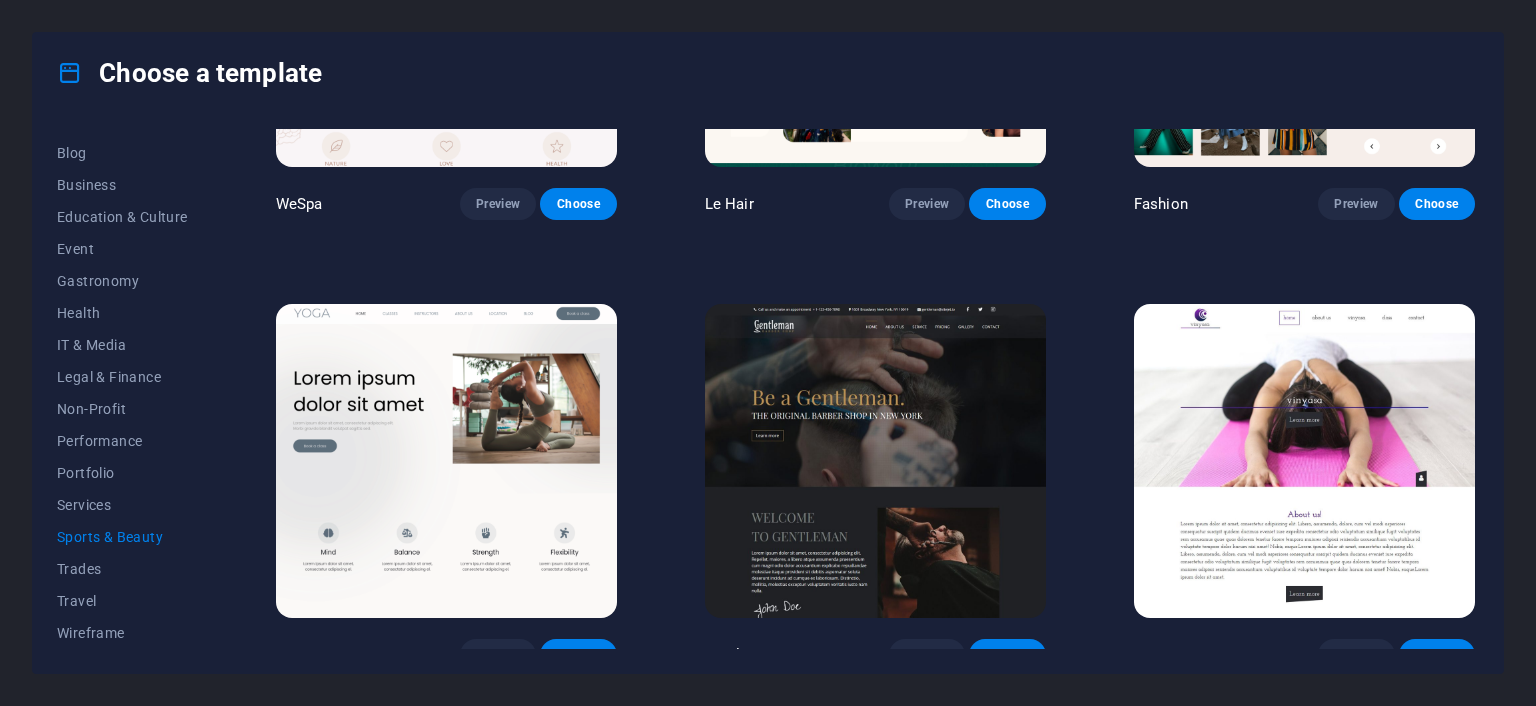 click at bounding box center [1304, 461] 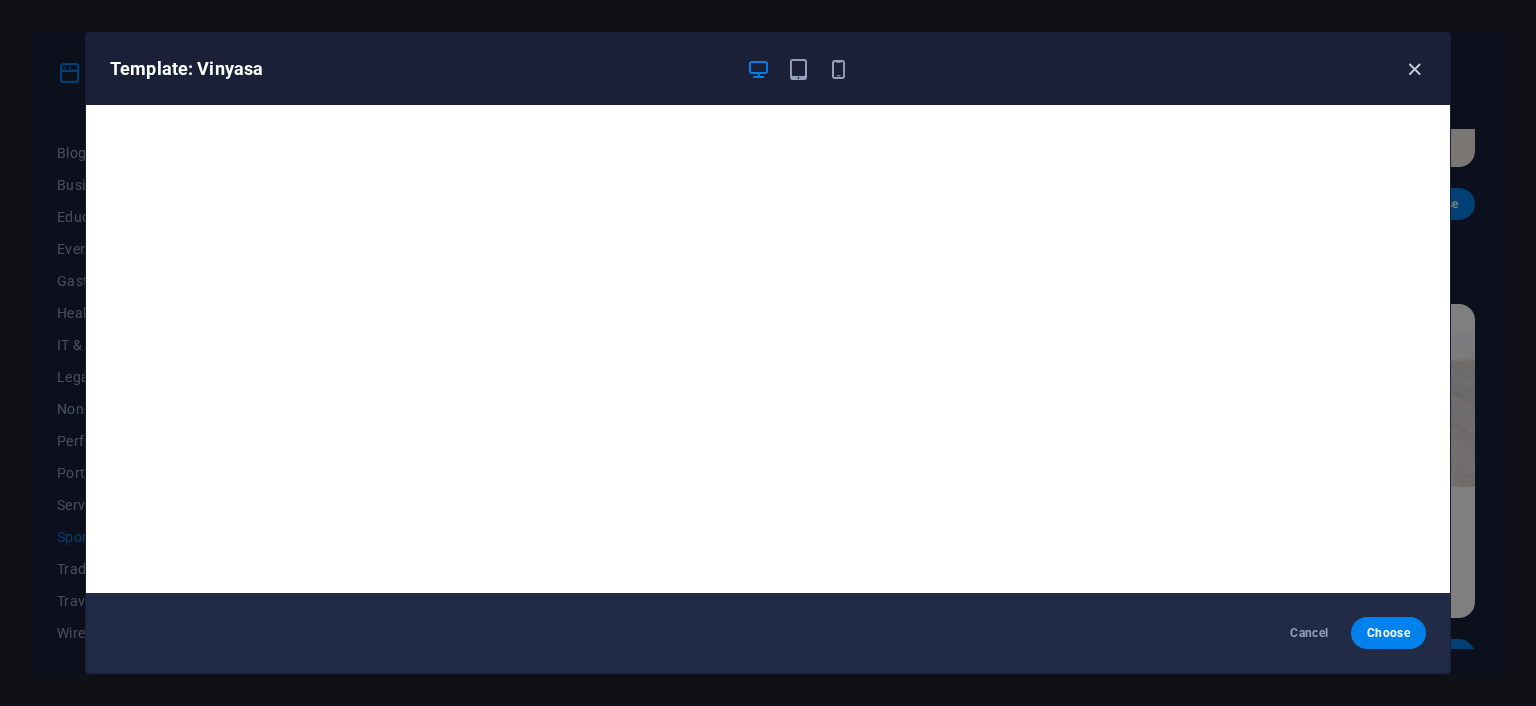 click at bounding box center (1414, 69) 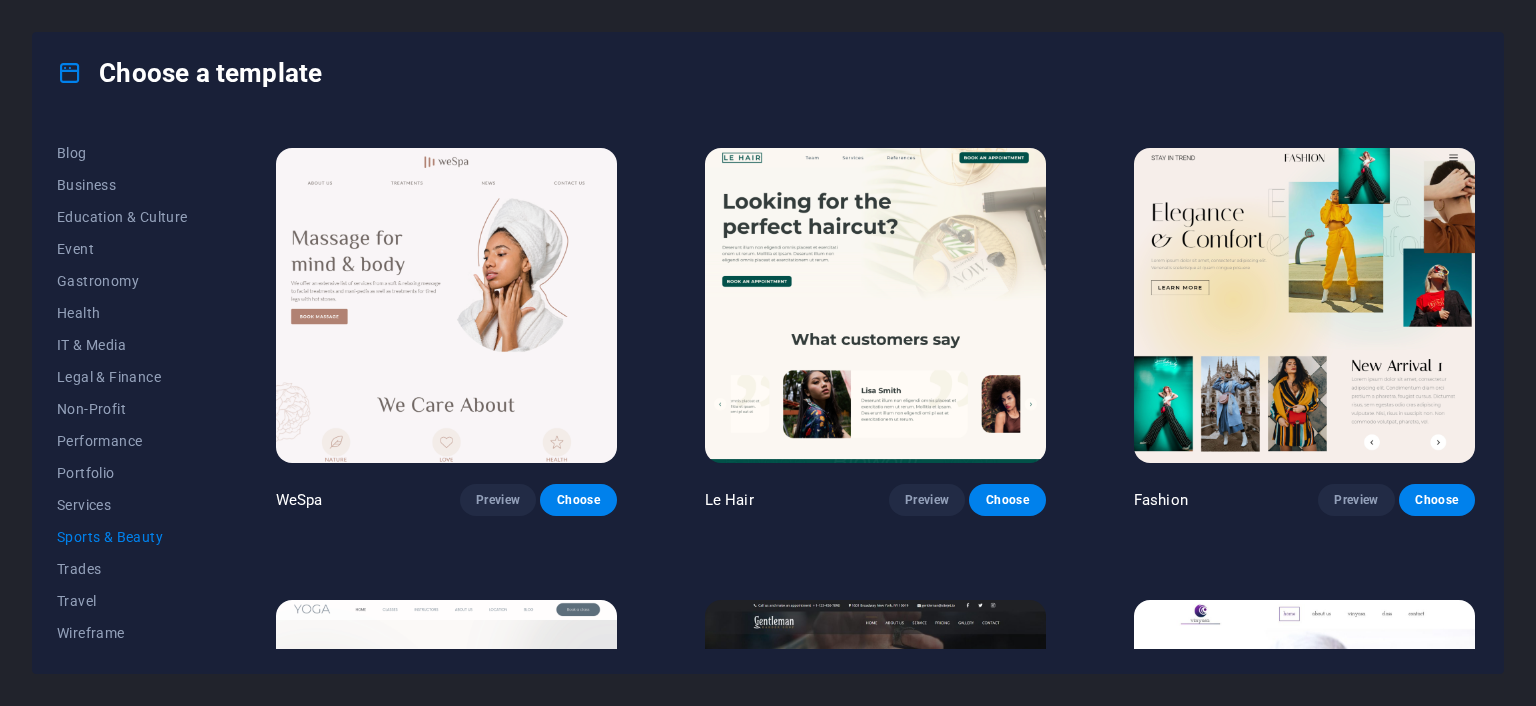 scroll, scrollTop: 336, scrollLeft: 0, axis: vertical 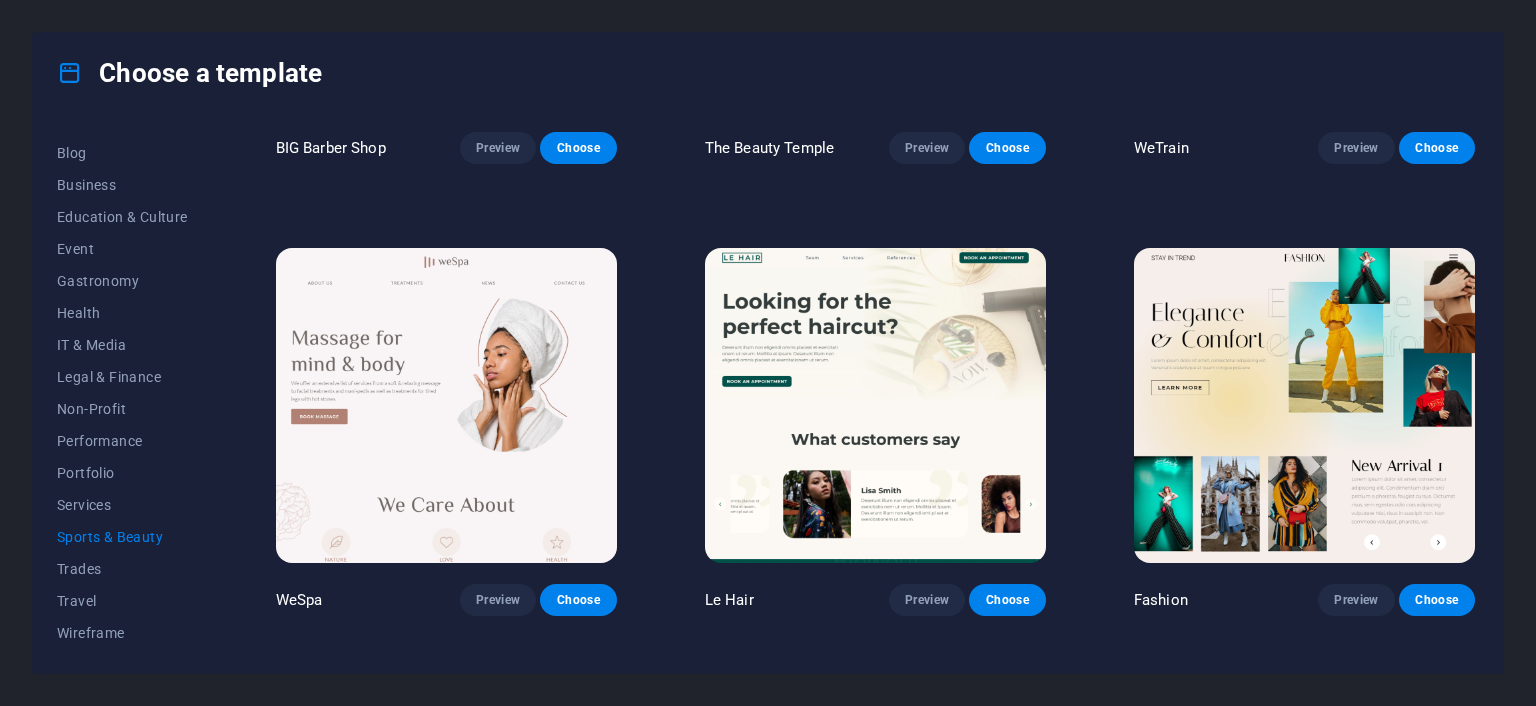 click at bounding box center (875, 405) 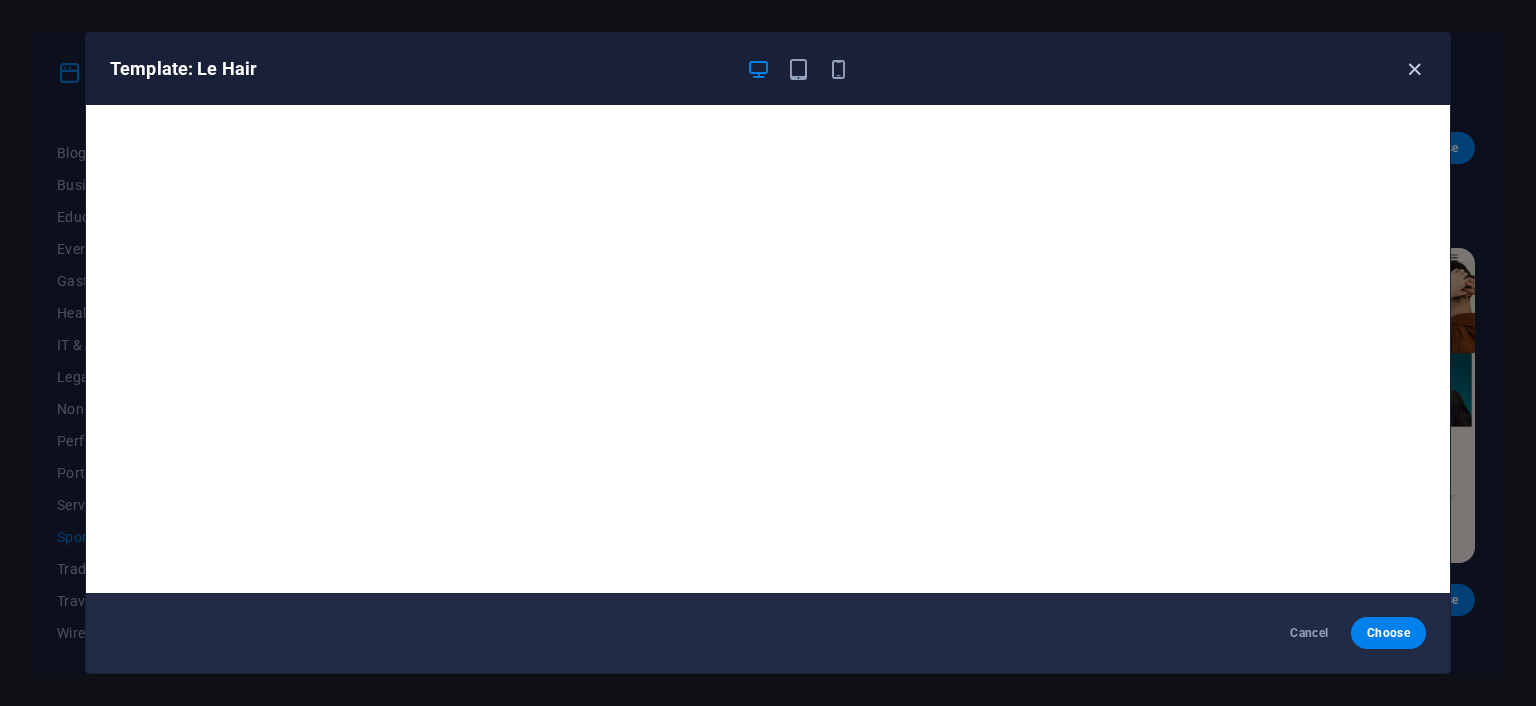 click at bounding box center (1414, 69) 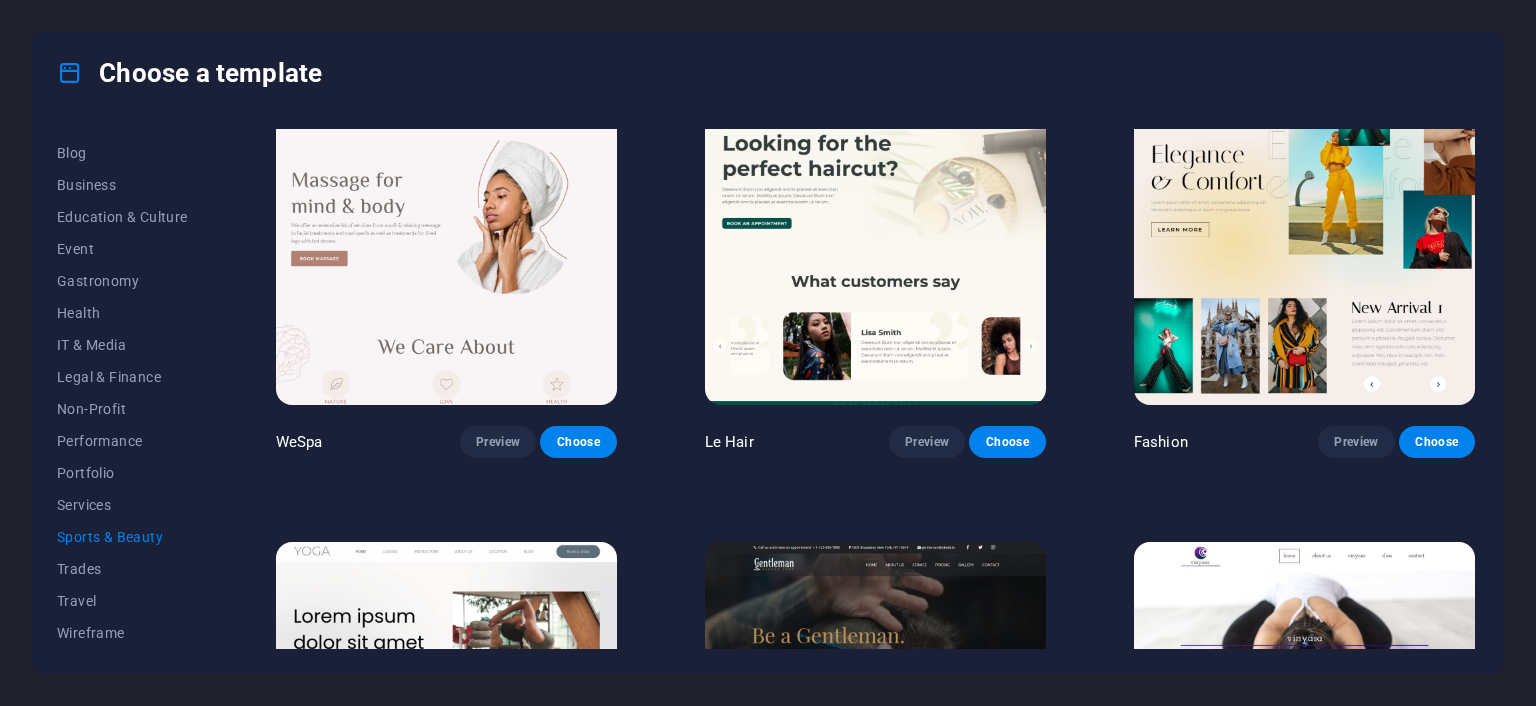 scroll, scrollTop: 516, scrollLeft: 0, axis: vertical 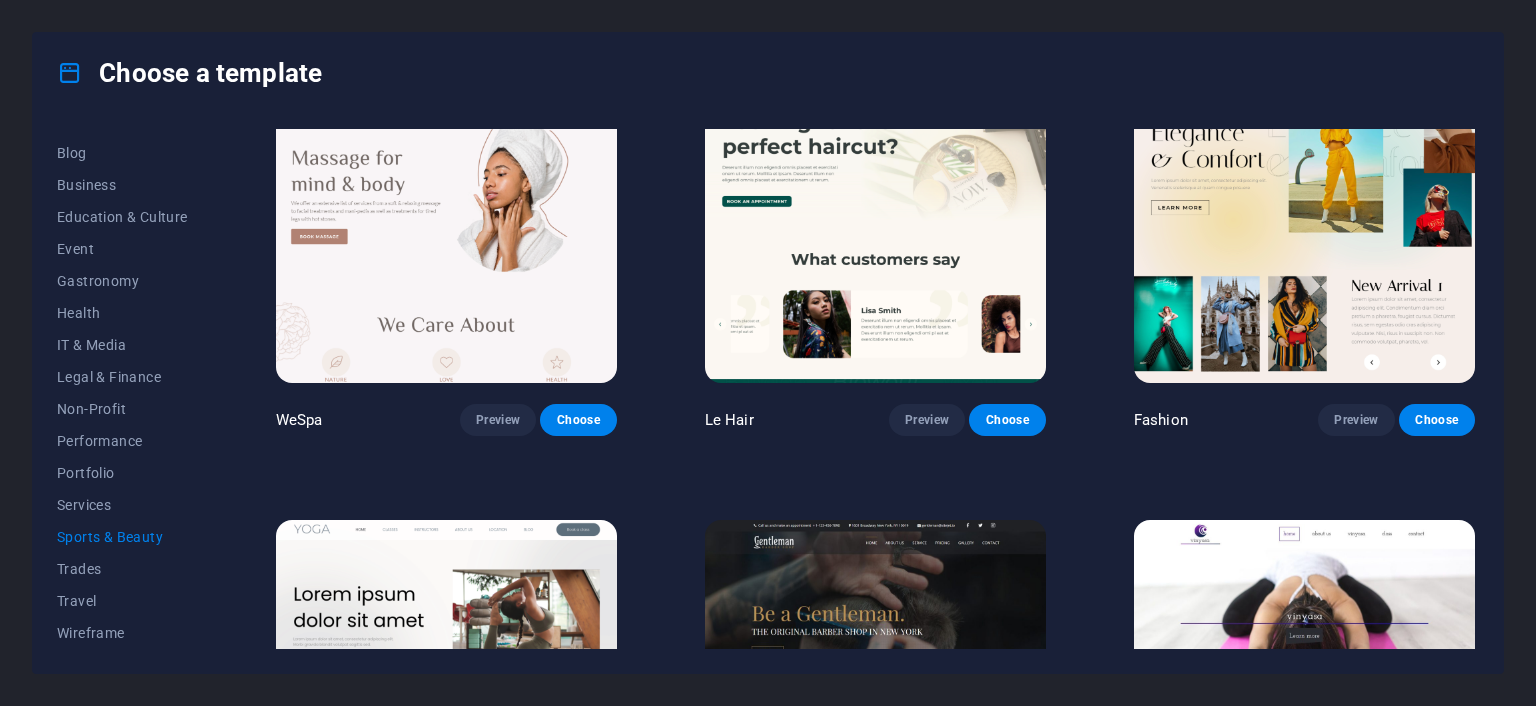 click at bounding box center (446, 225) 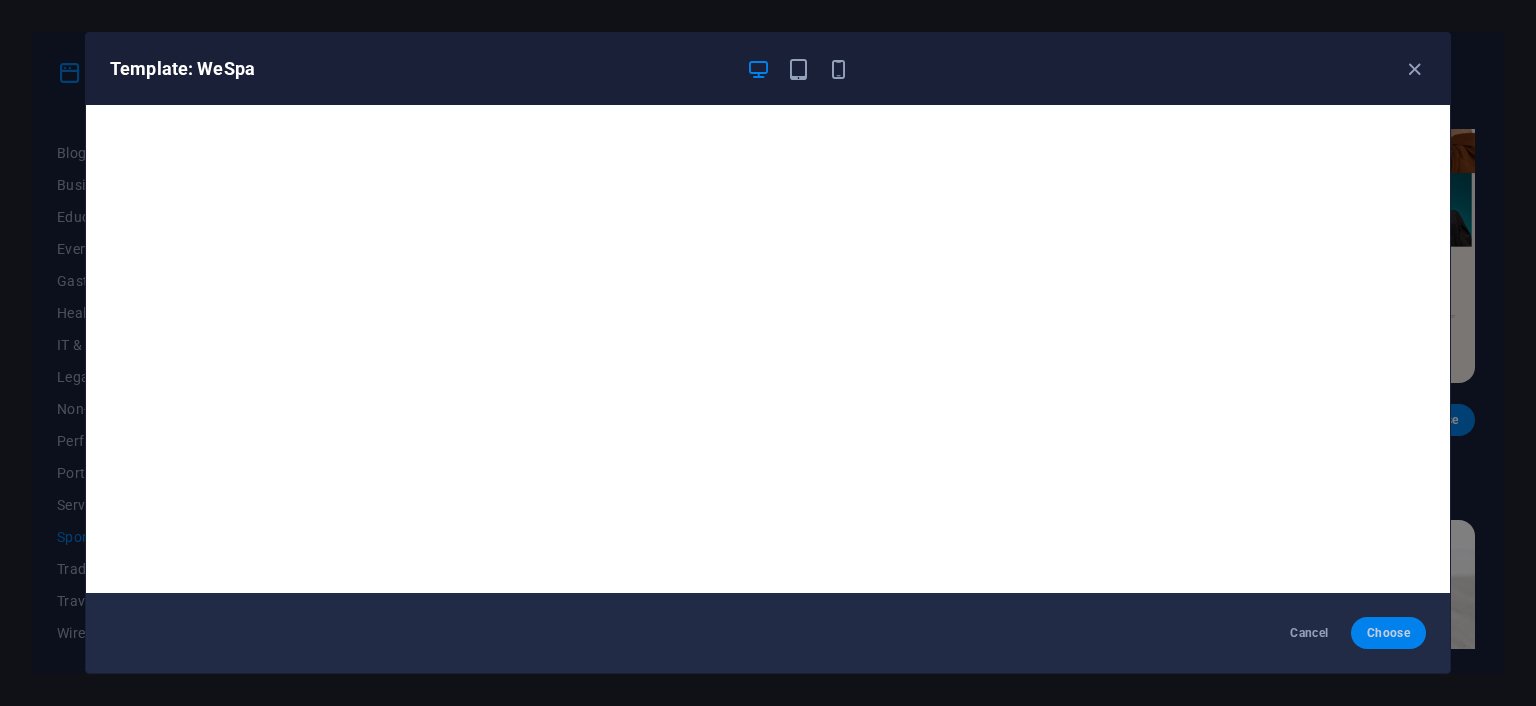click on "Choose" at bounding box center (1388, 633) 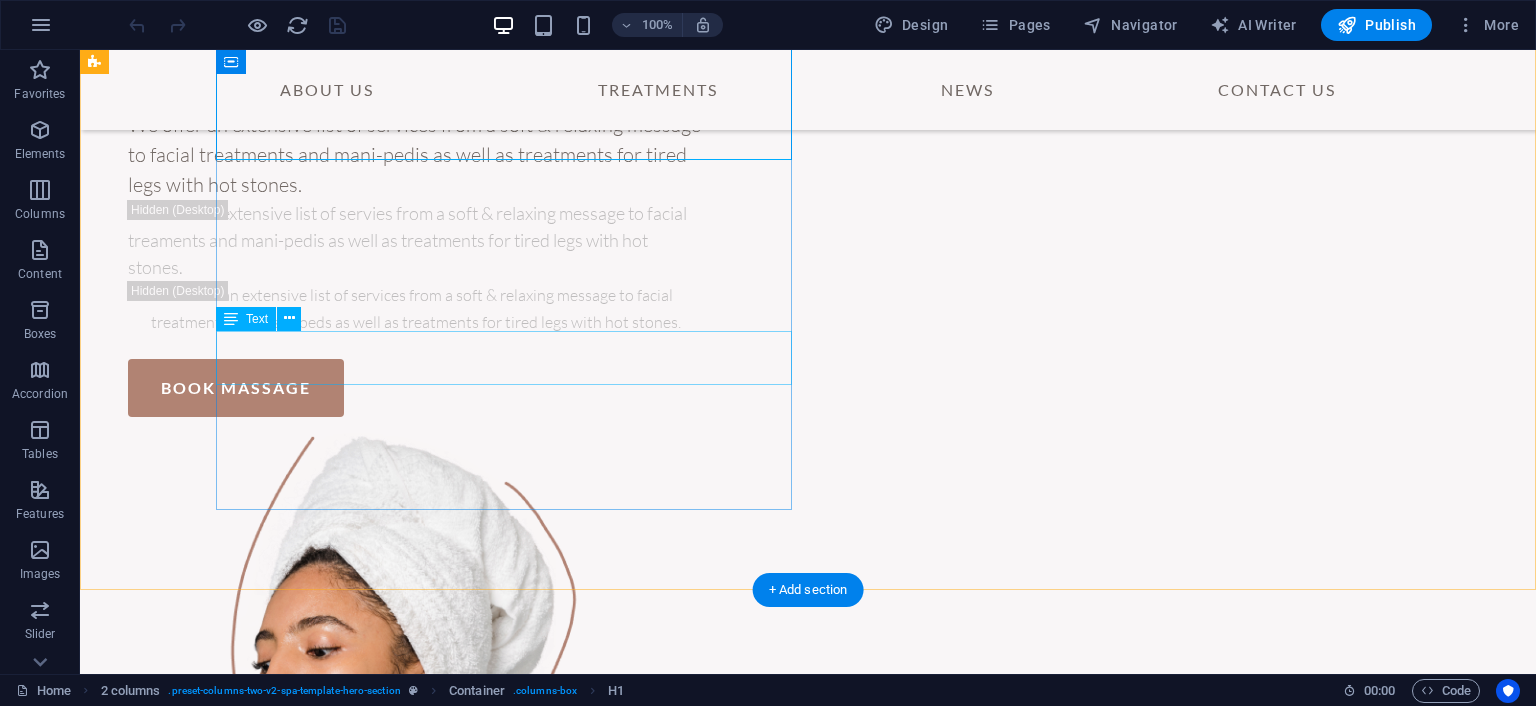scroll, scrollTop: 0, scrollLeft: 0, axis: both 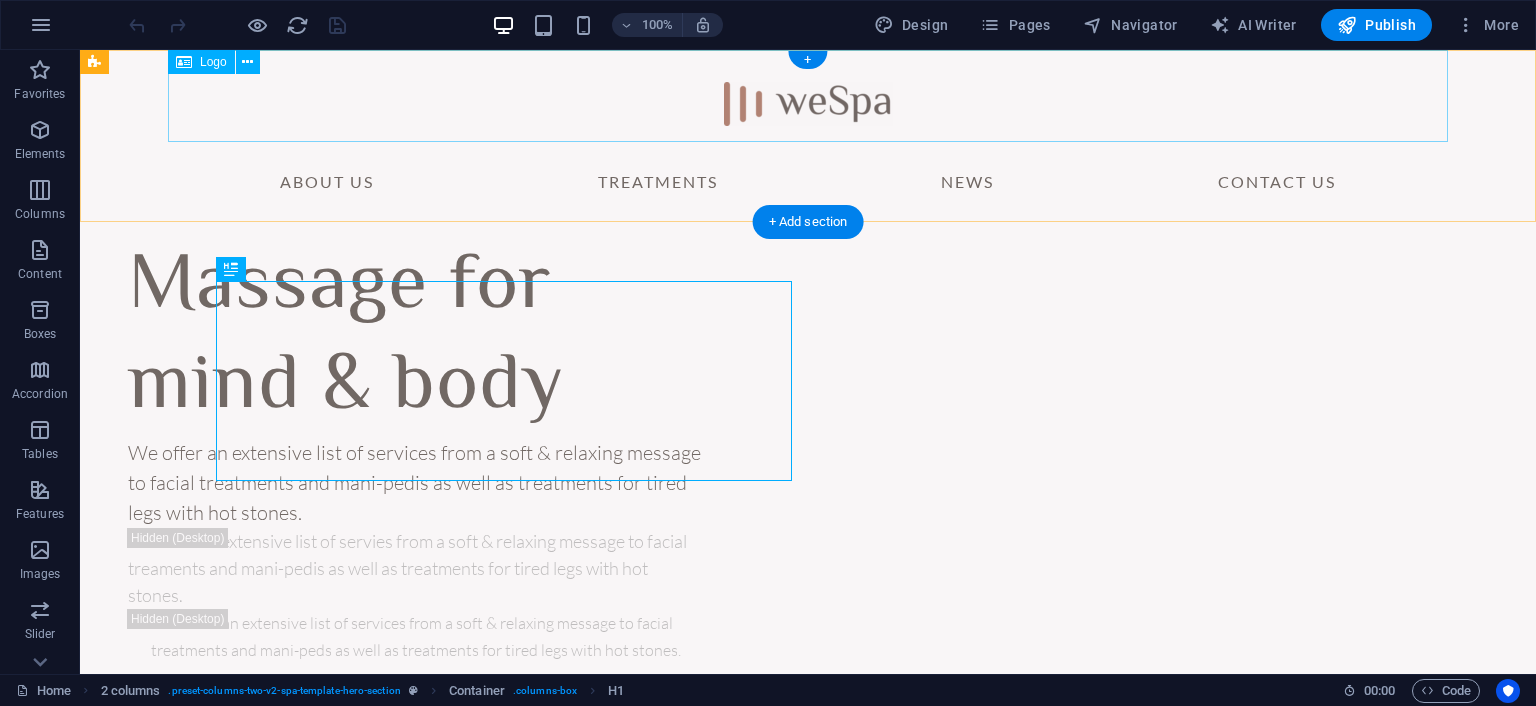 click at bounding box center (808, 96) 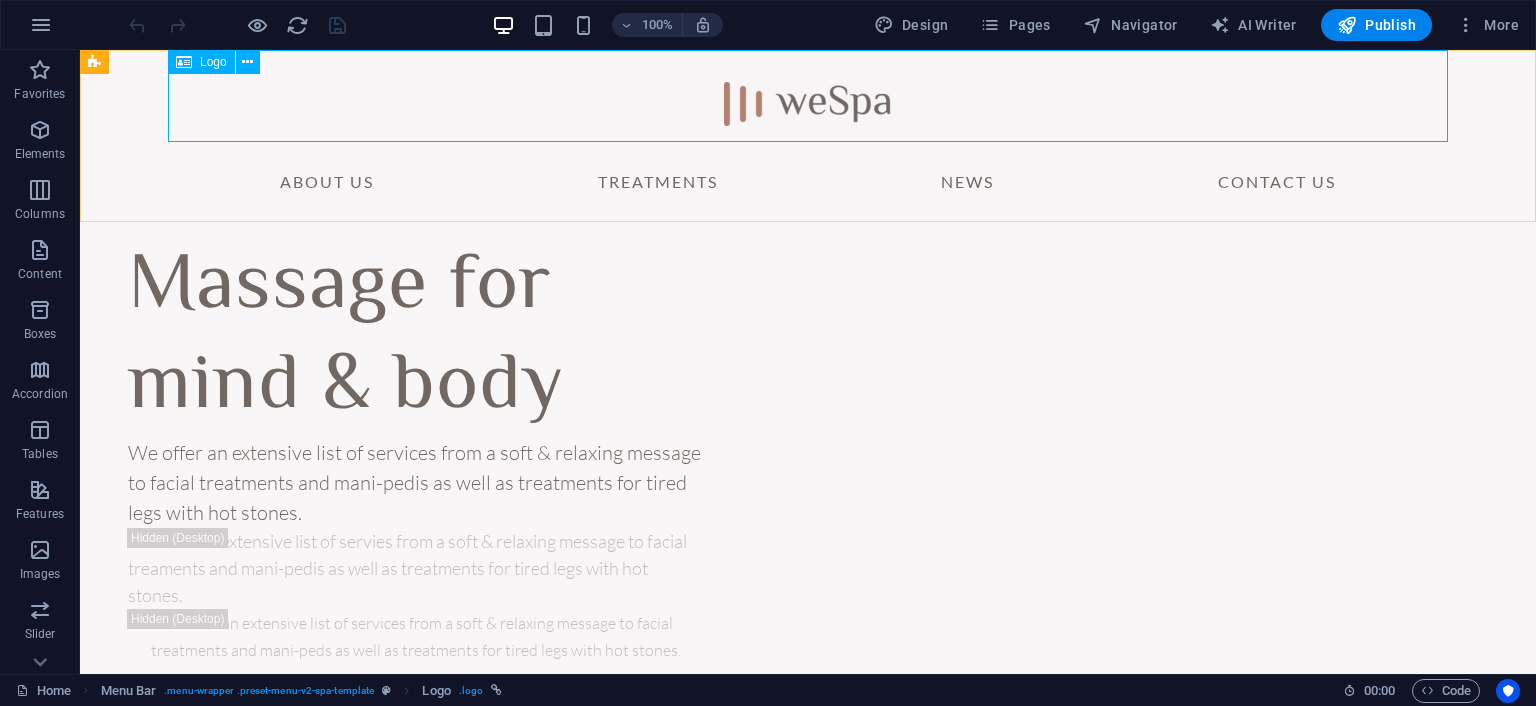click on "Logo" at bounding box center [213, 62] 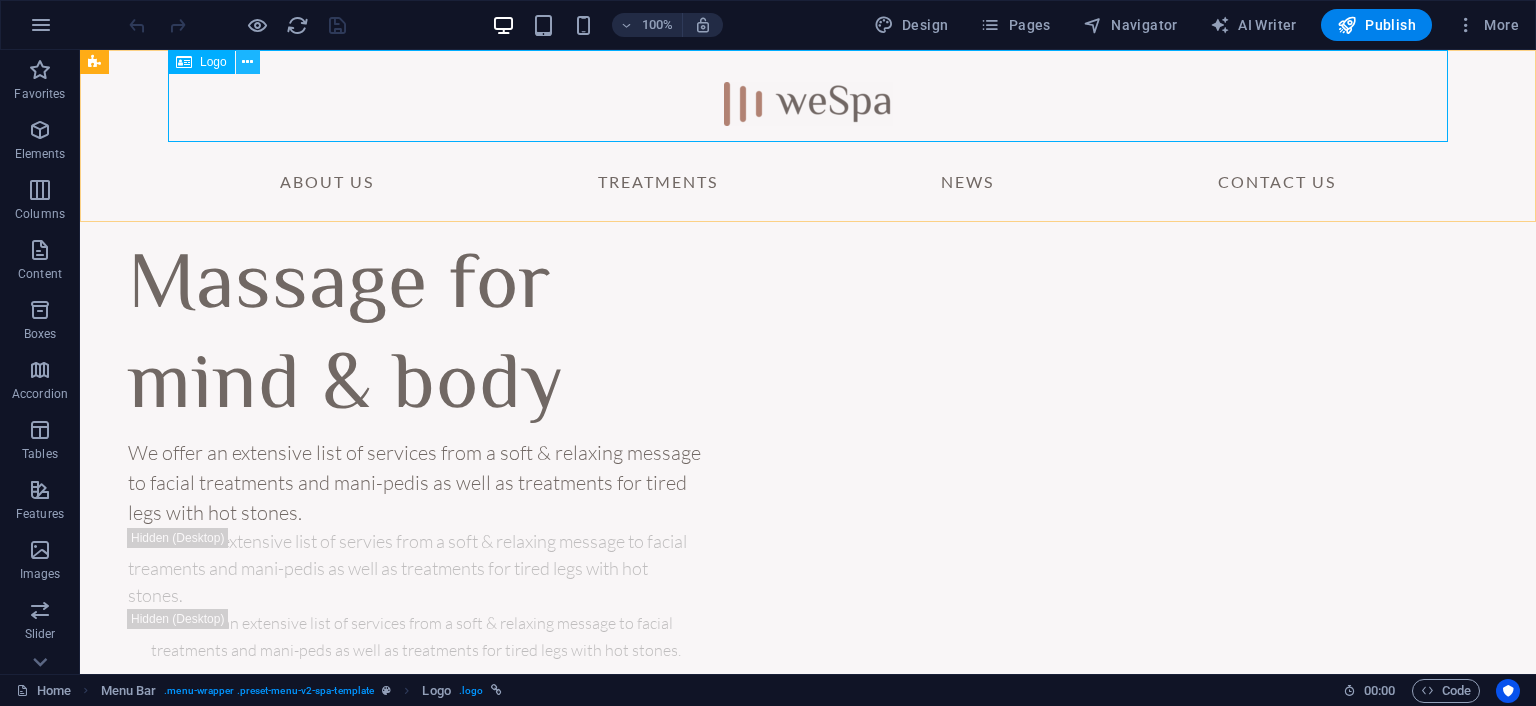 click at bounding box center [247, 62] 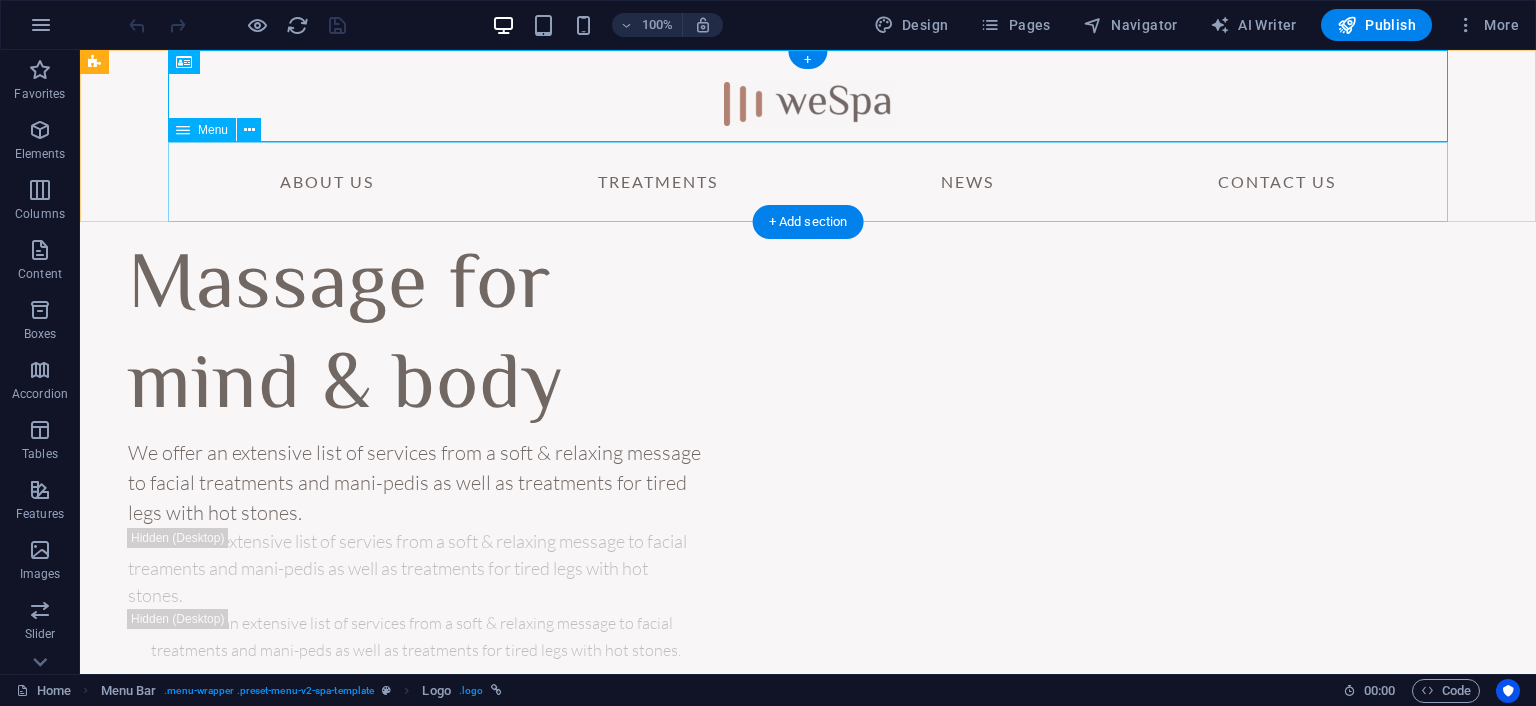 click on "About Us Treatments News Contact Us" at bounding box center [808, 182] 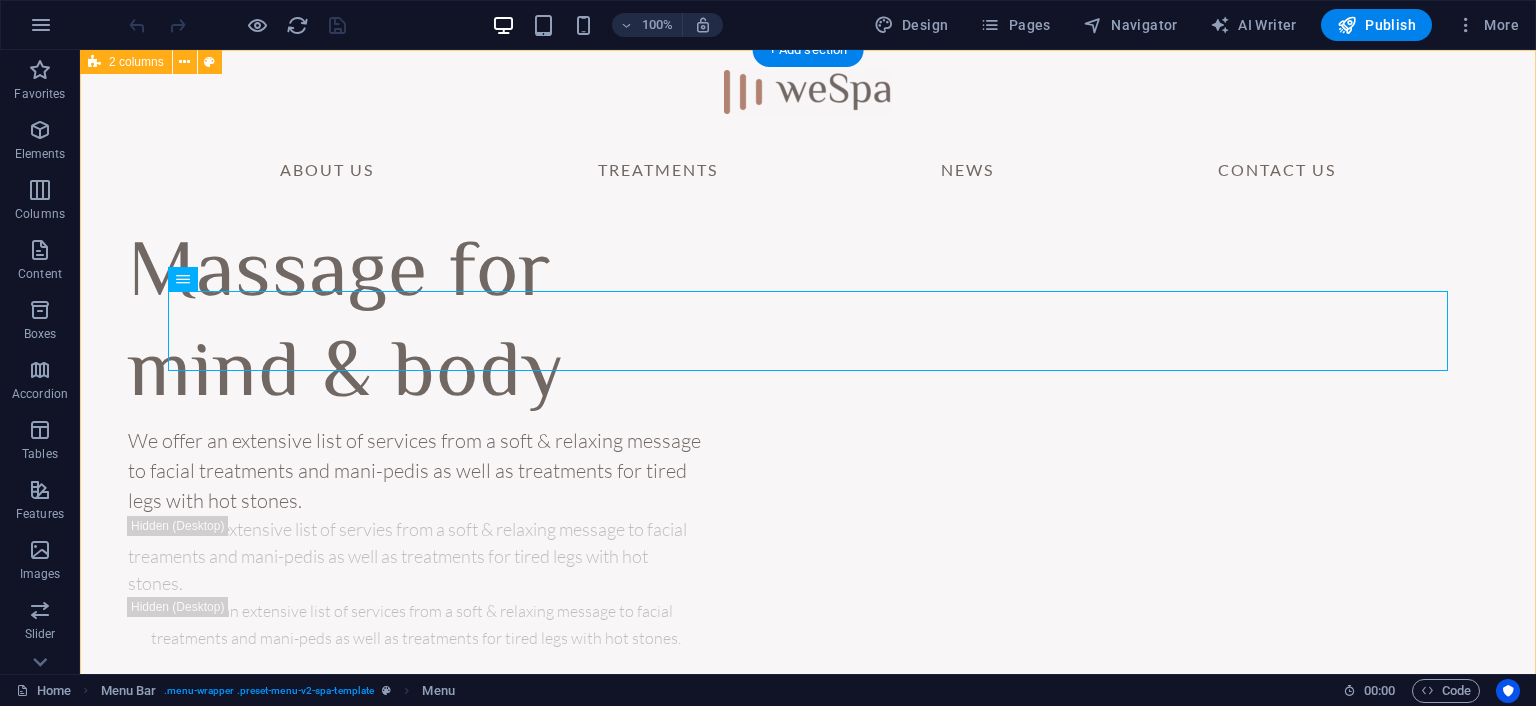 scroll, scrollTop: 0, scrollLeft: 0, axis: both 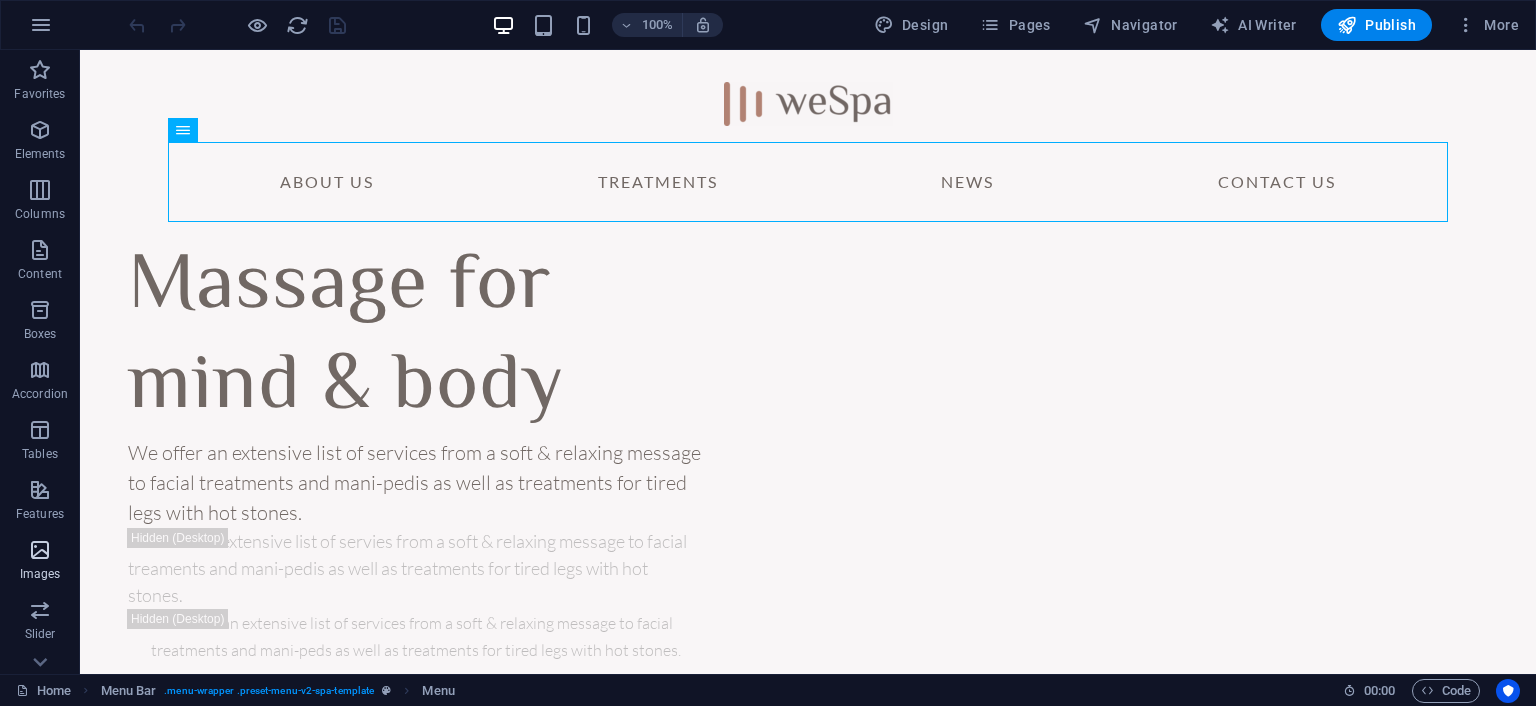 click on "Images" at bounding box center [40, 574] 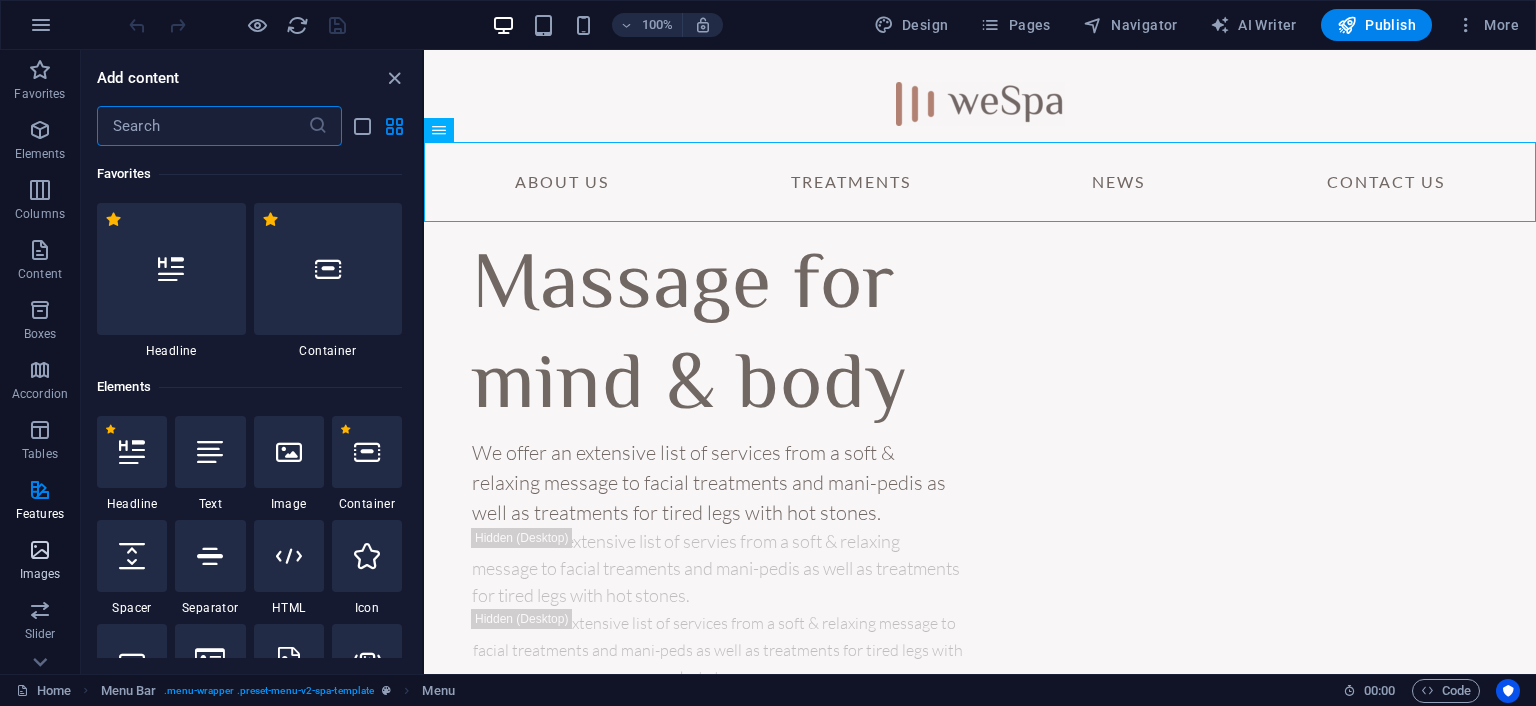scroll, scrollTop: 10140, scrollLeft: 0, axis: vertical 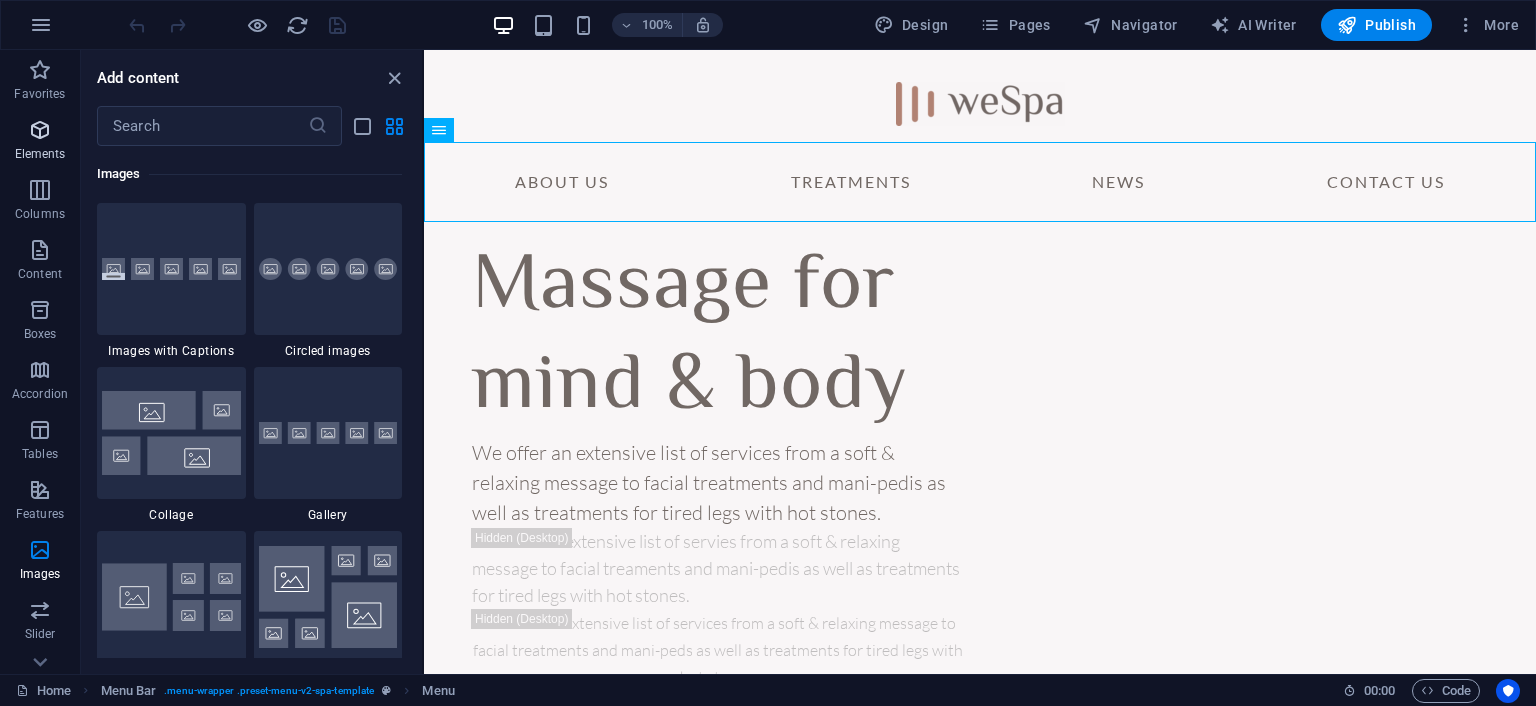 click at bounding box center (40, 130) 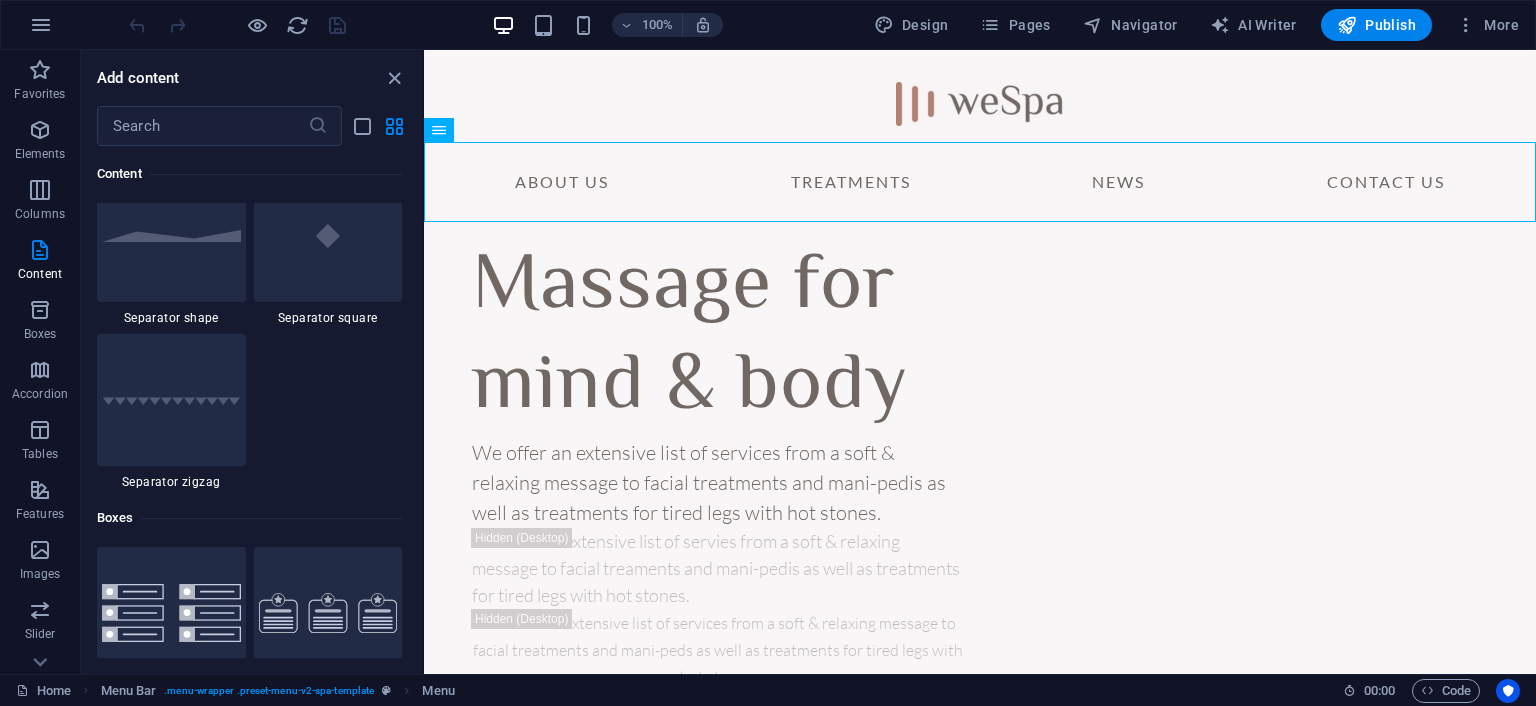 scroll, scrollTop: 5803, scrollLeft: 0, axis: vertical 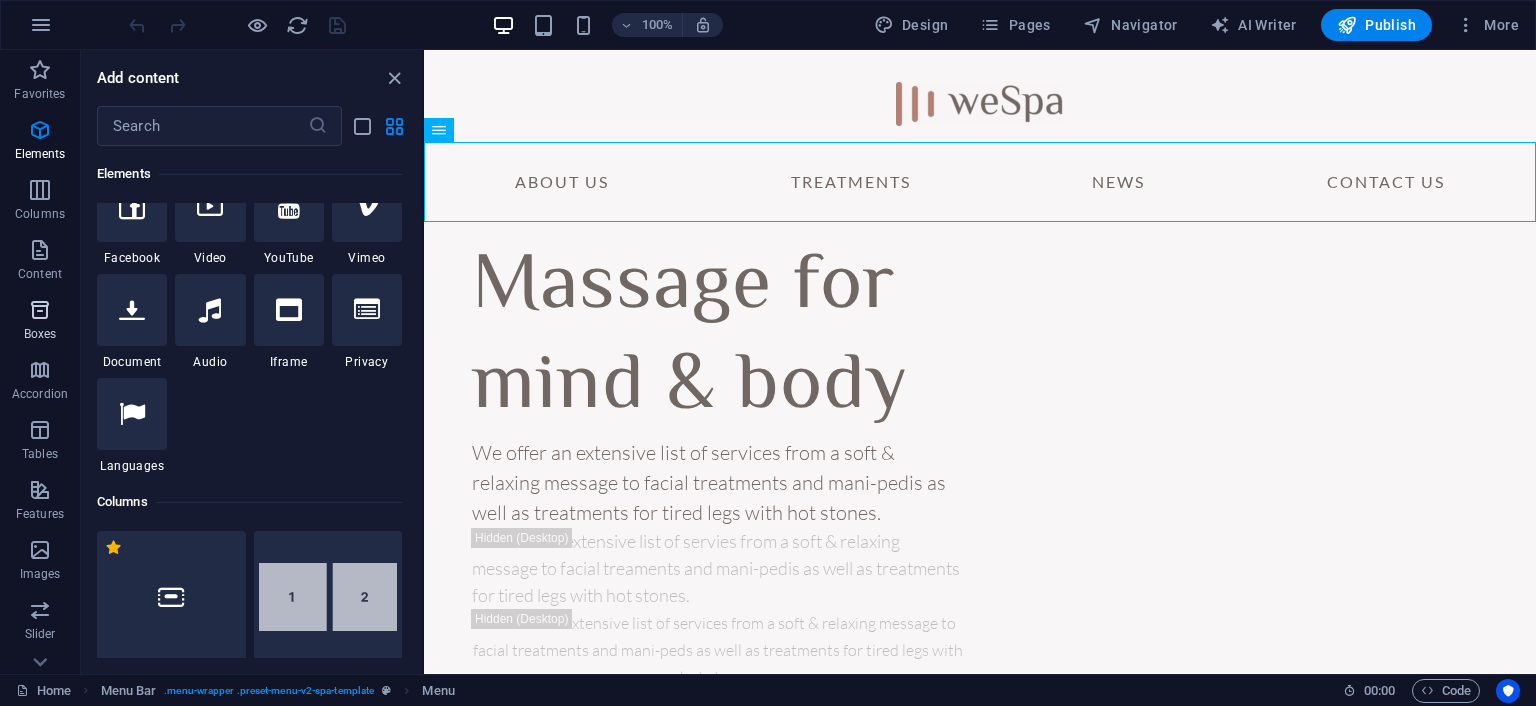 click at bounding box center (40, 310) 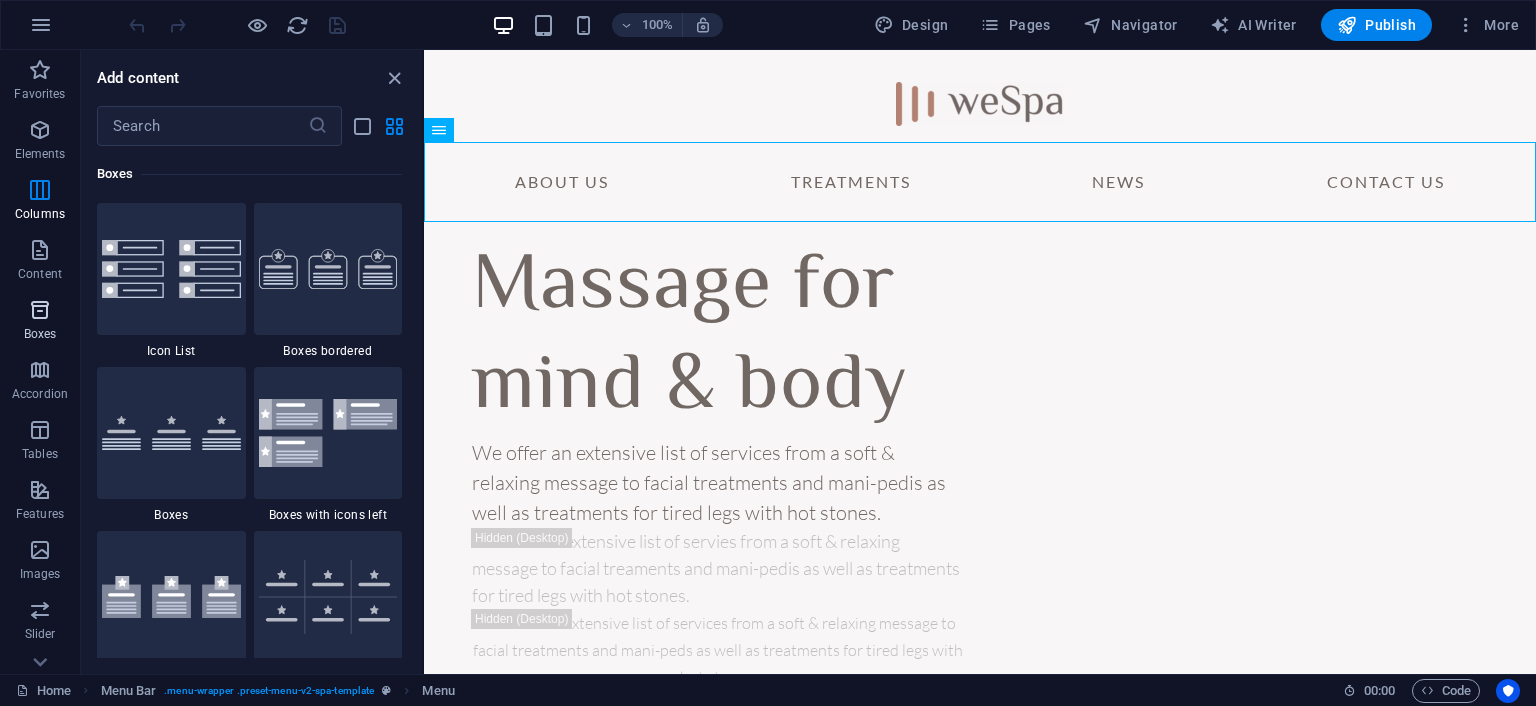 scroll, scrollTop: 5516, scrollLeft: 0, axis: vertical 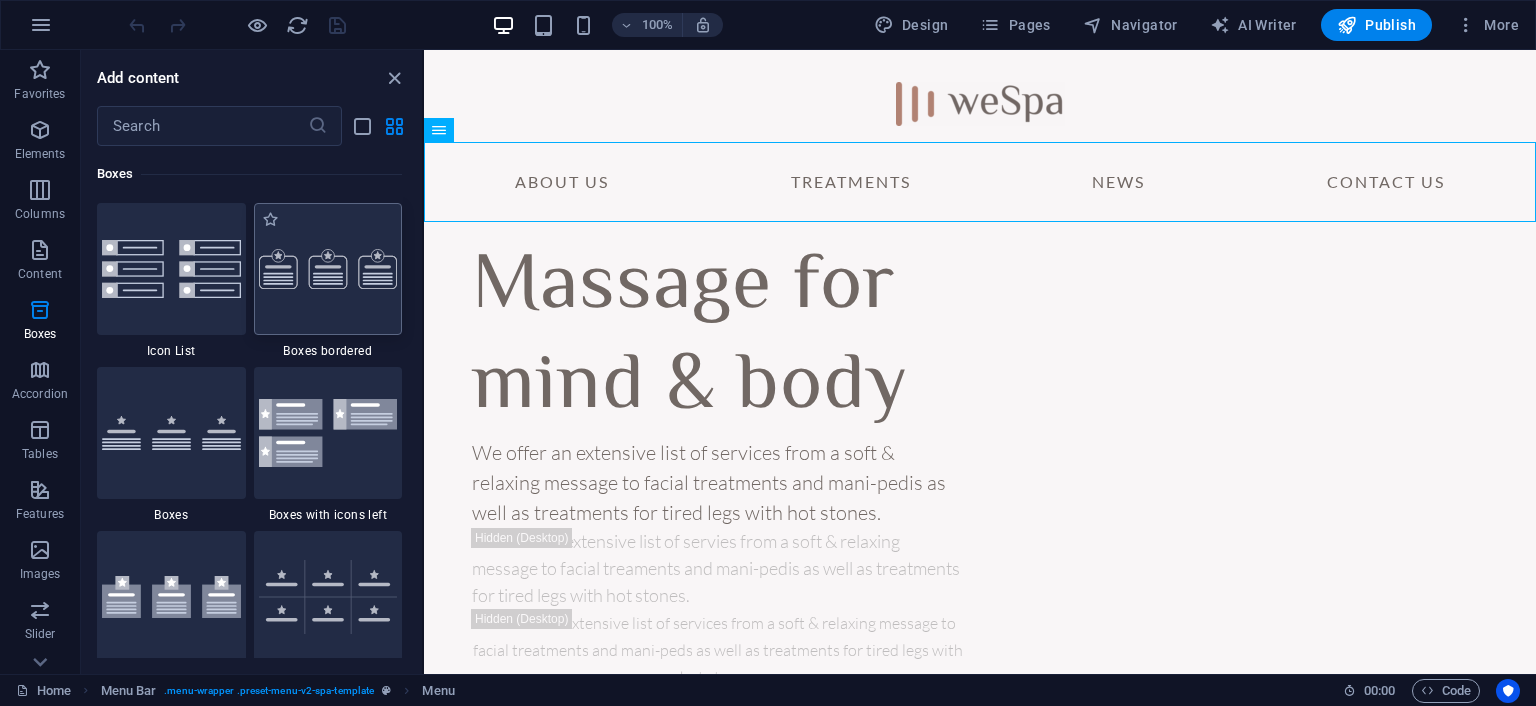 click at bounding box center [328, 269] 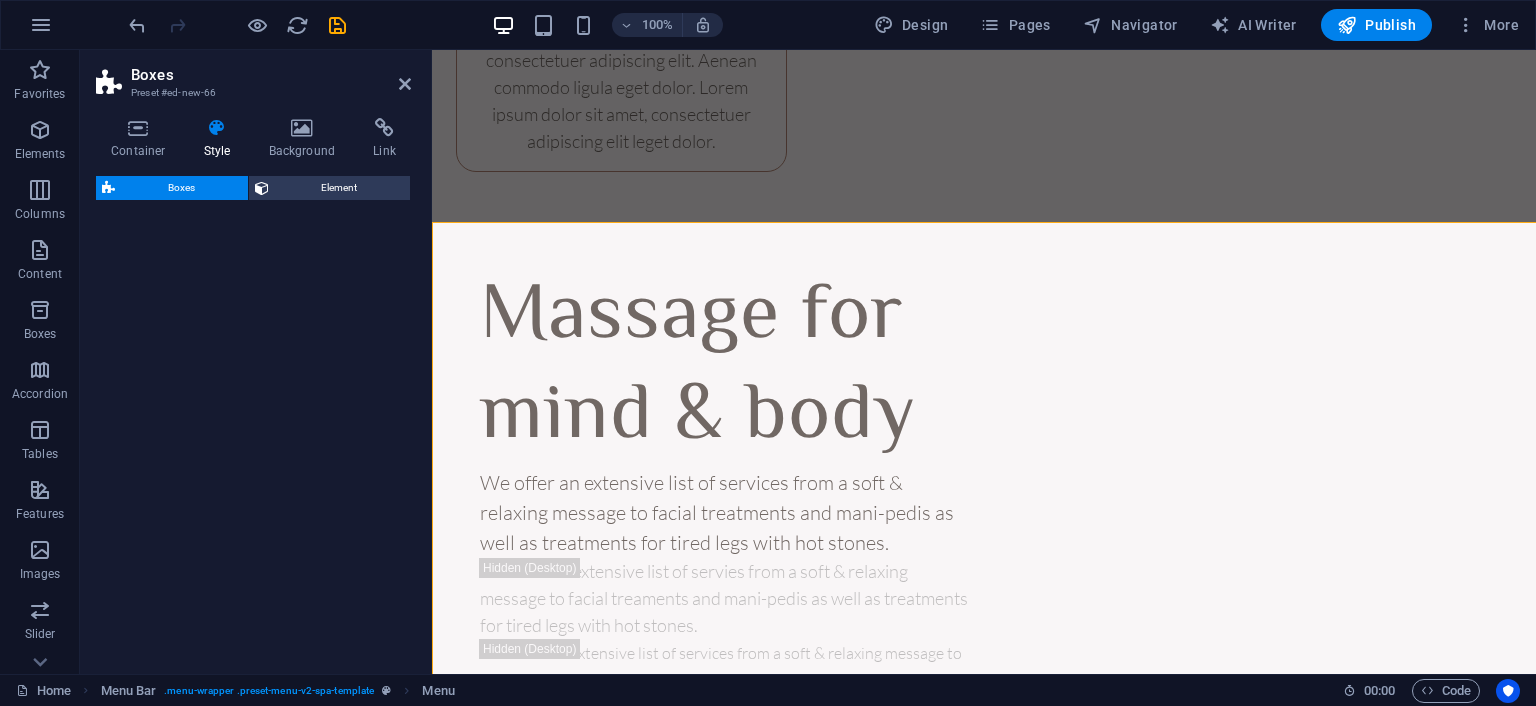 scroll, scrollTop: 0, scrollLeft: 0, axis: both 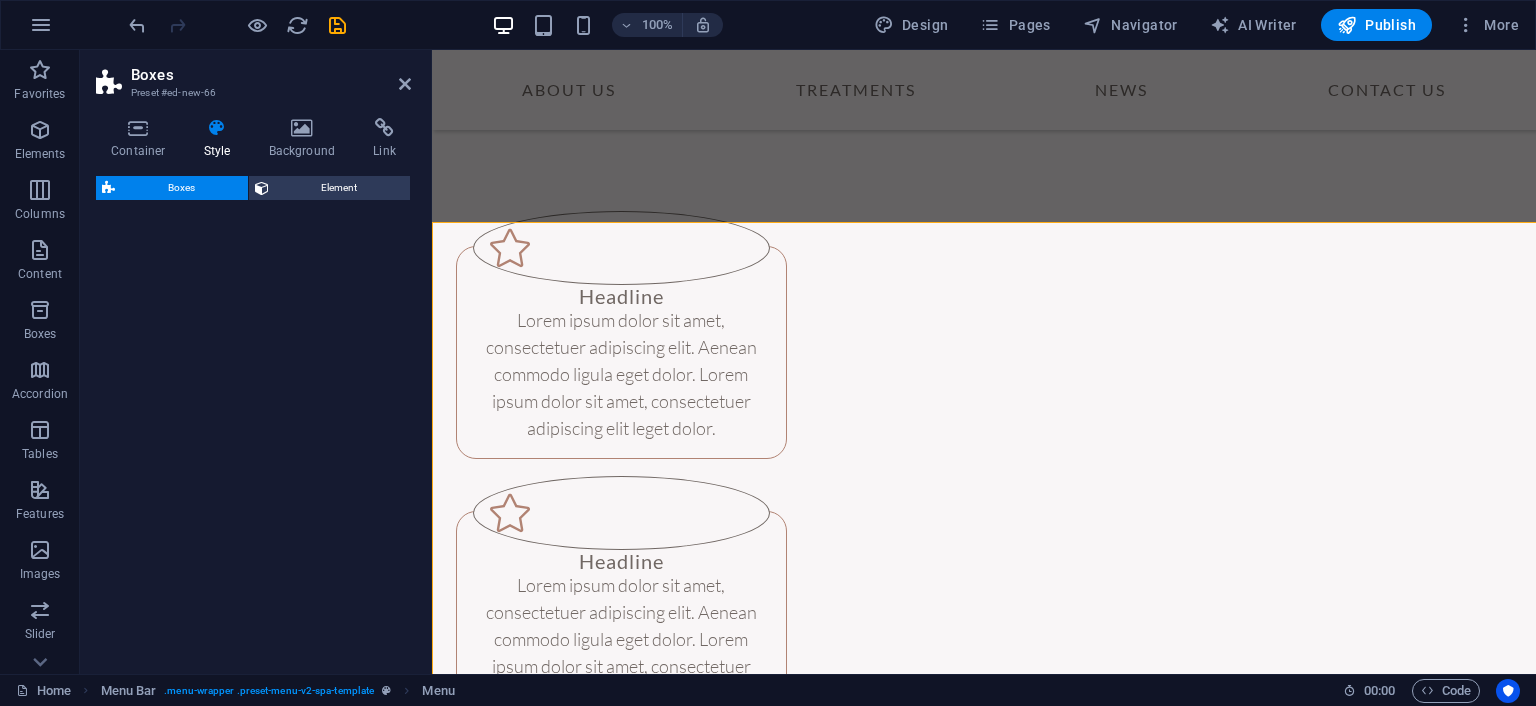 select on "rem" 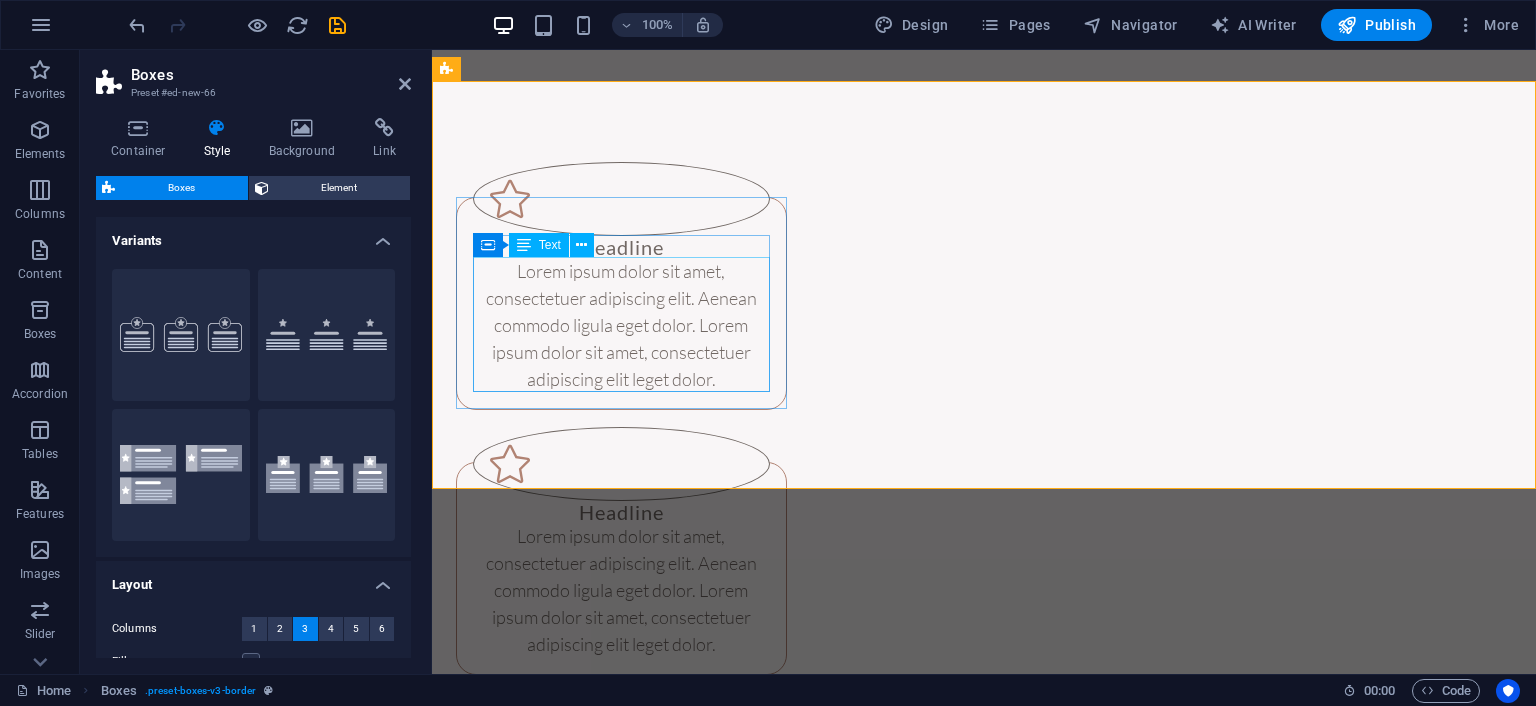 scroll, scrollTop: 142, scrollLeft: 0, axis: vertical 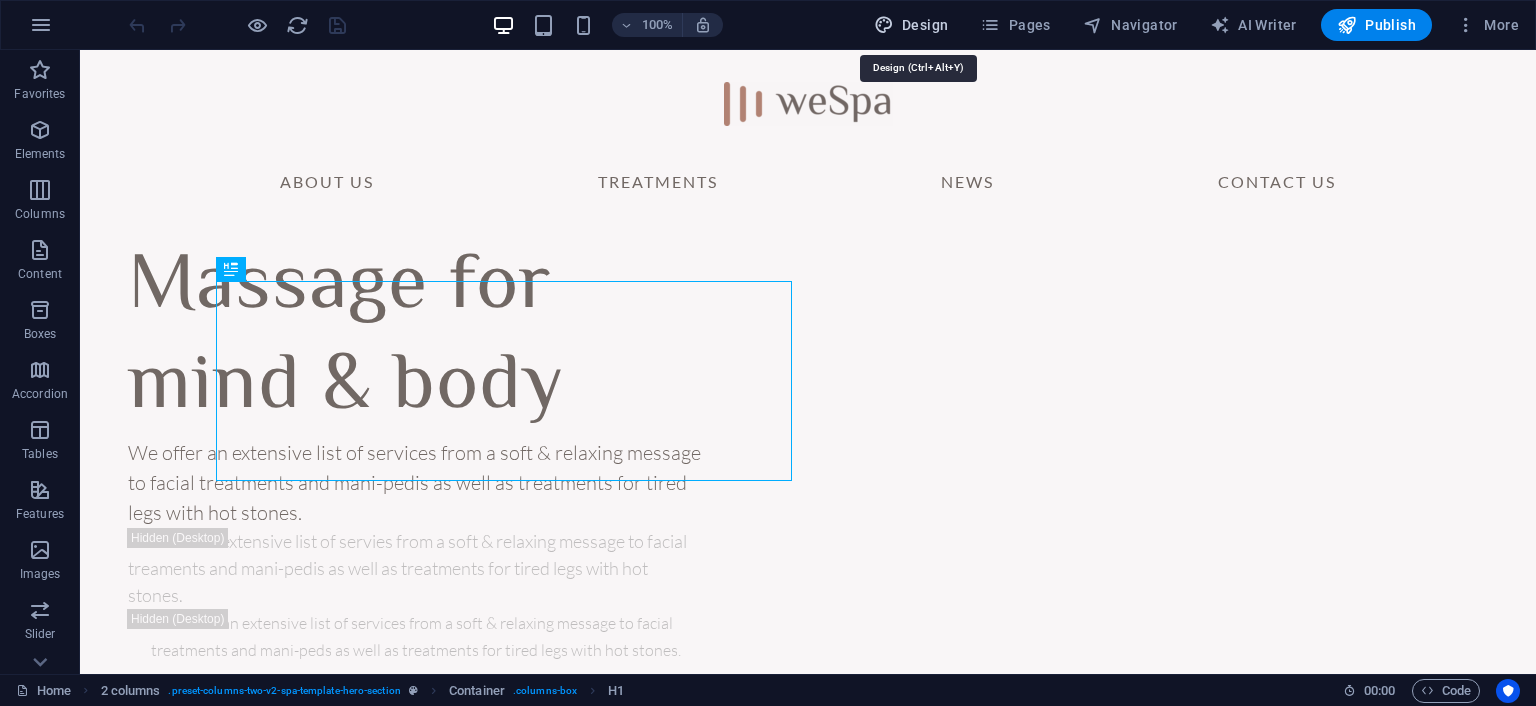 click on "Design" at bounding box center [911, 25] 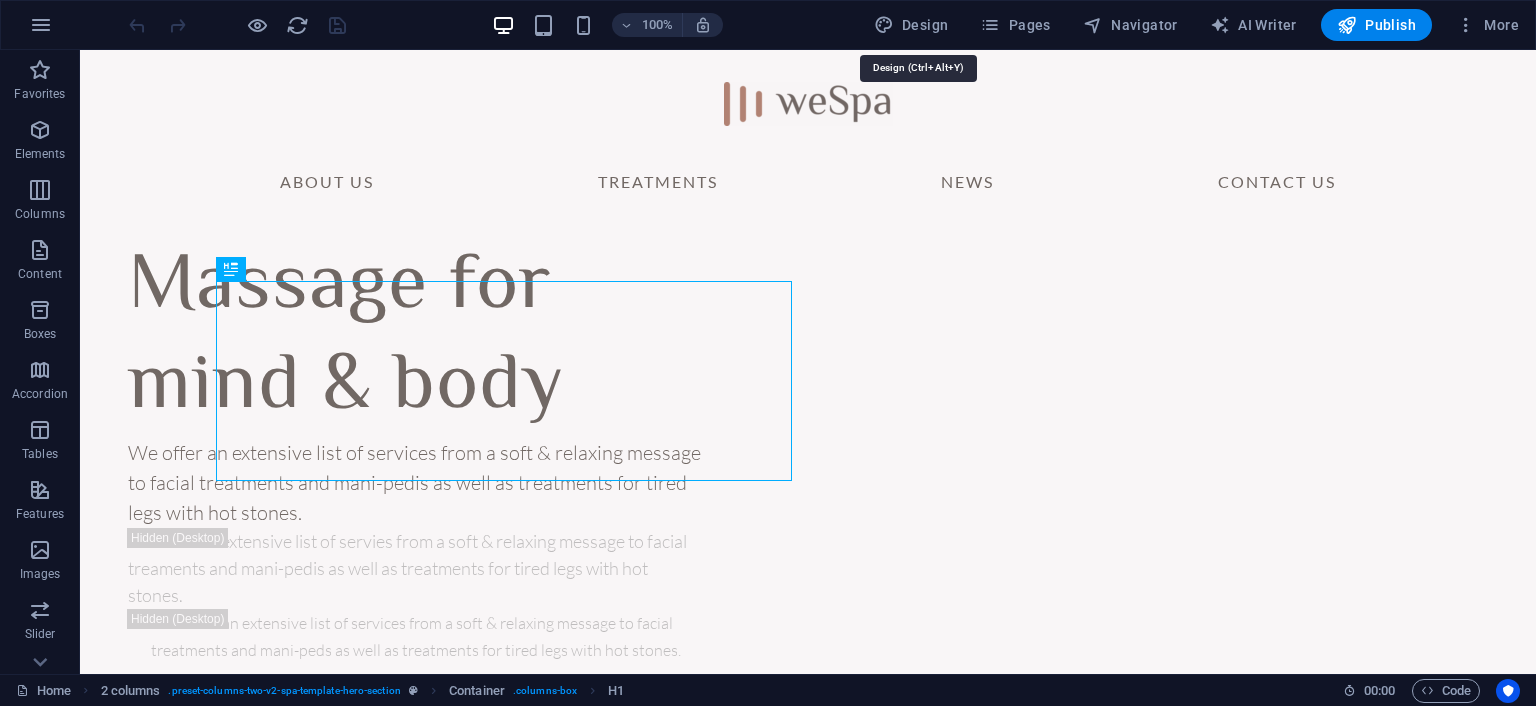 select on "700" 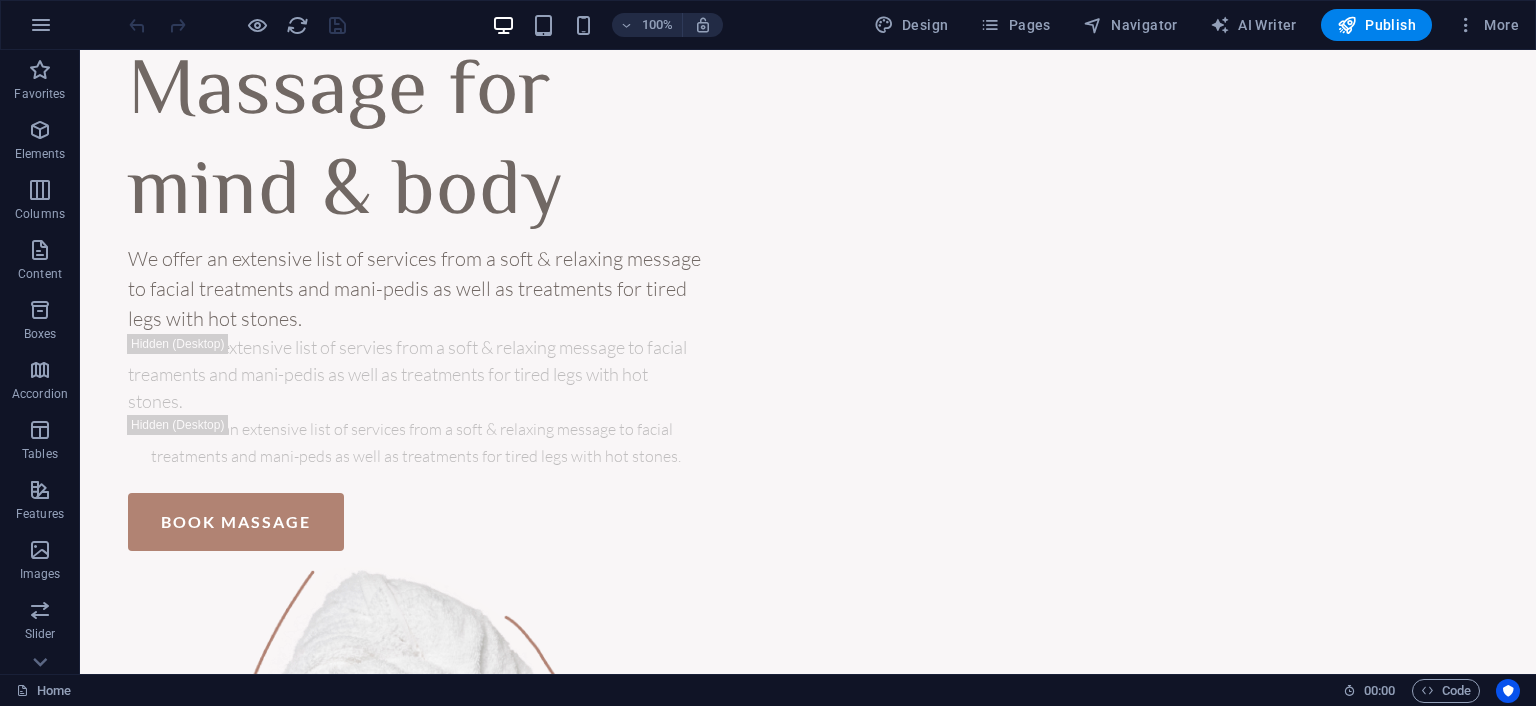 scroll, scrollTop: 0, scrollLeft: 0, axis: both 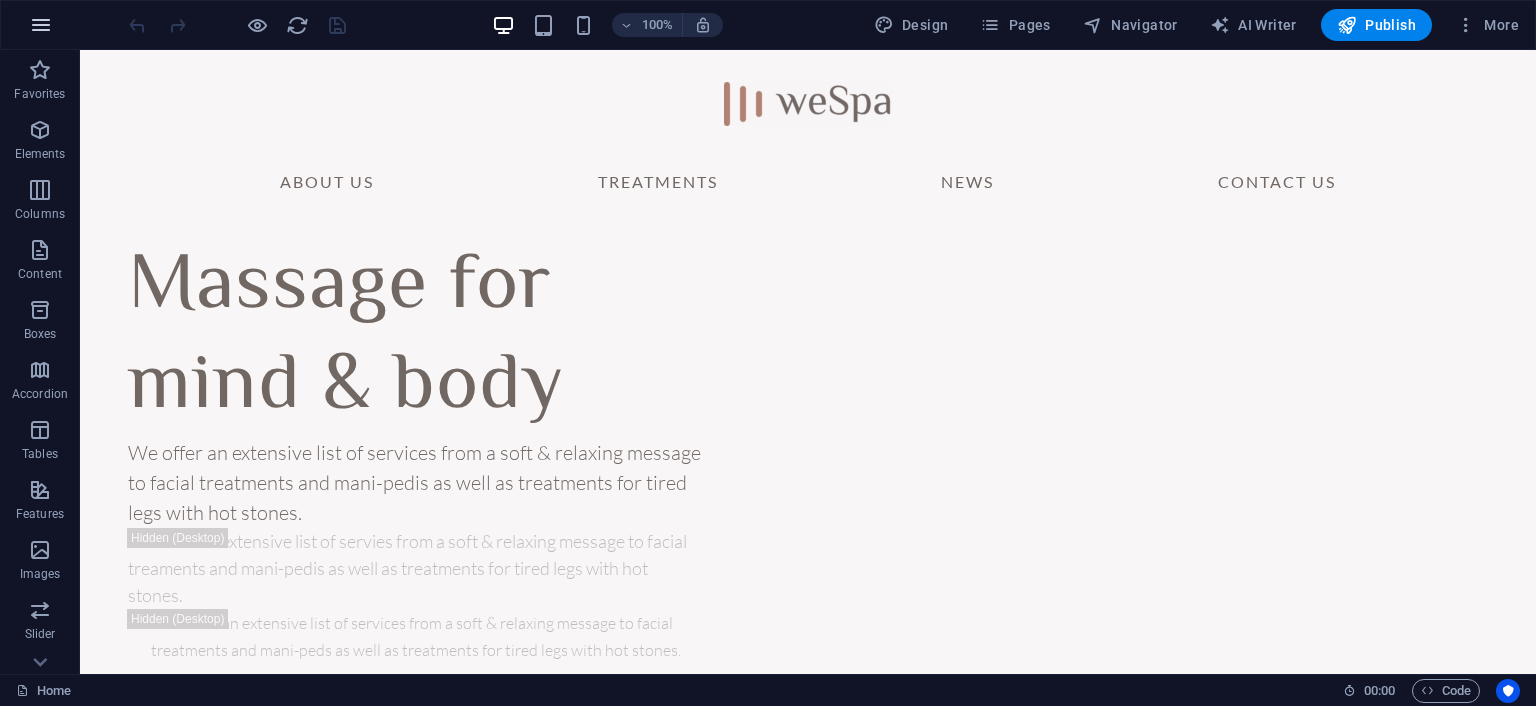 click at bounding box center (41, 25) 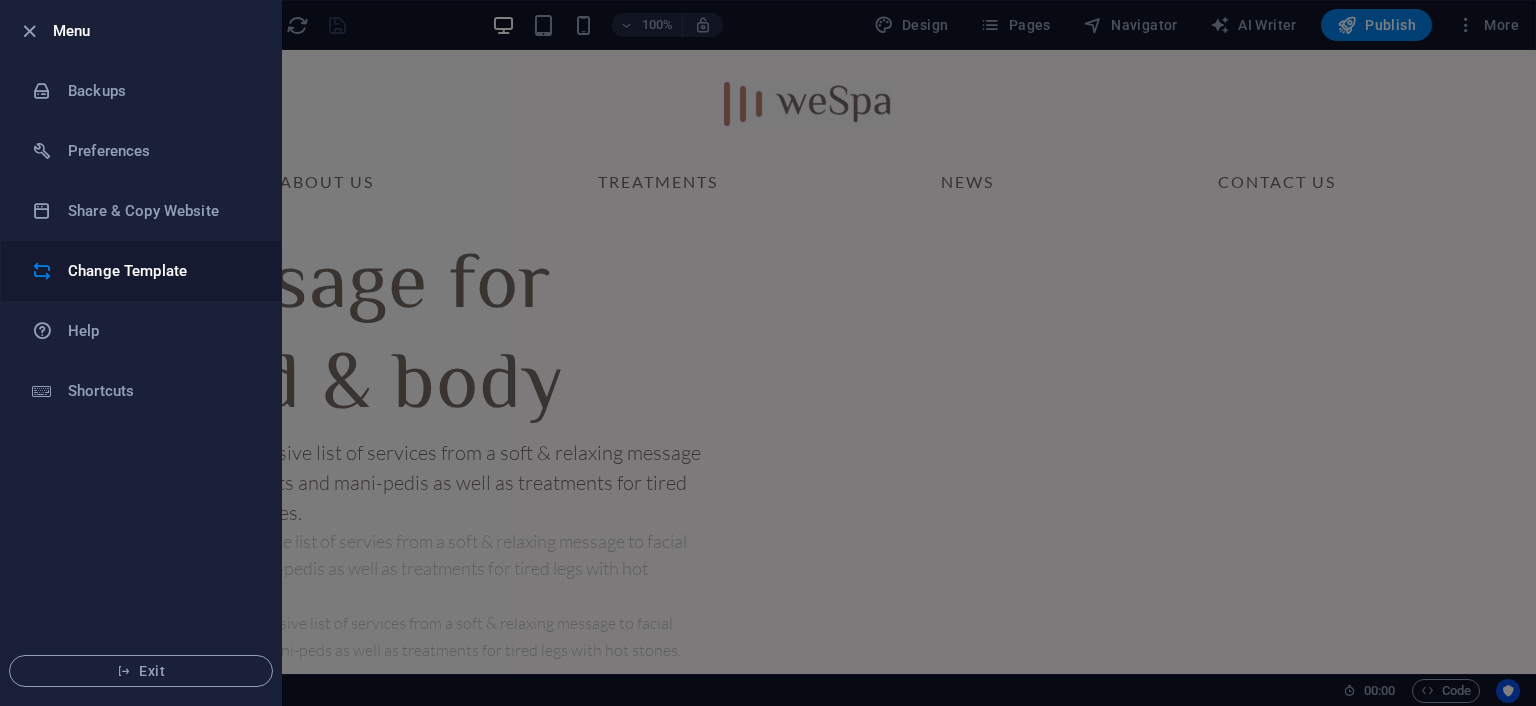 click on "Change Template" at bounding box center [141, 271] 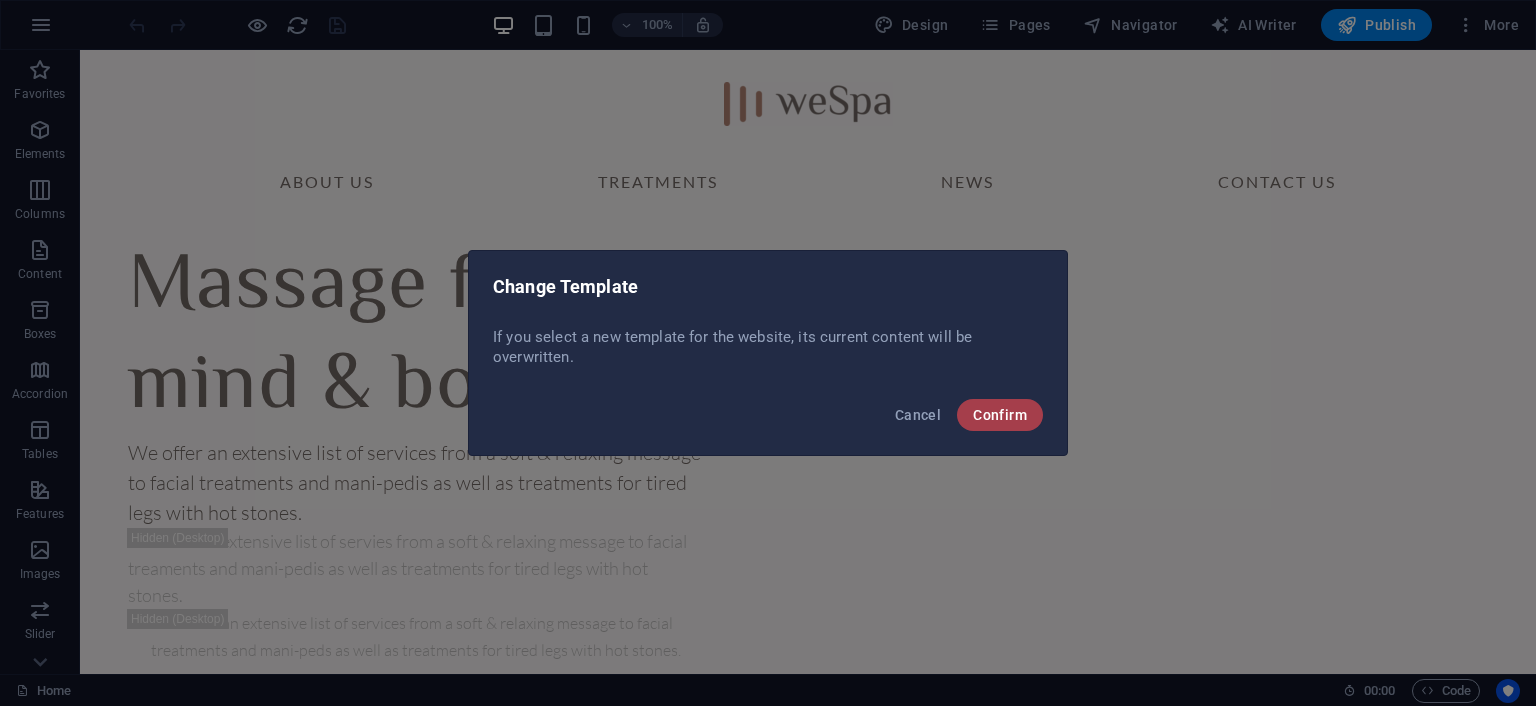 click on "Confirm" at bounding box center [1000, 415] 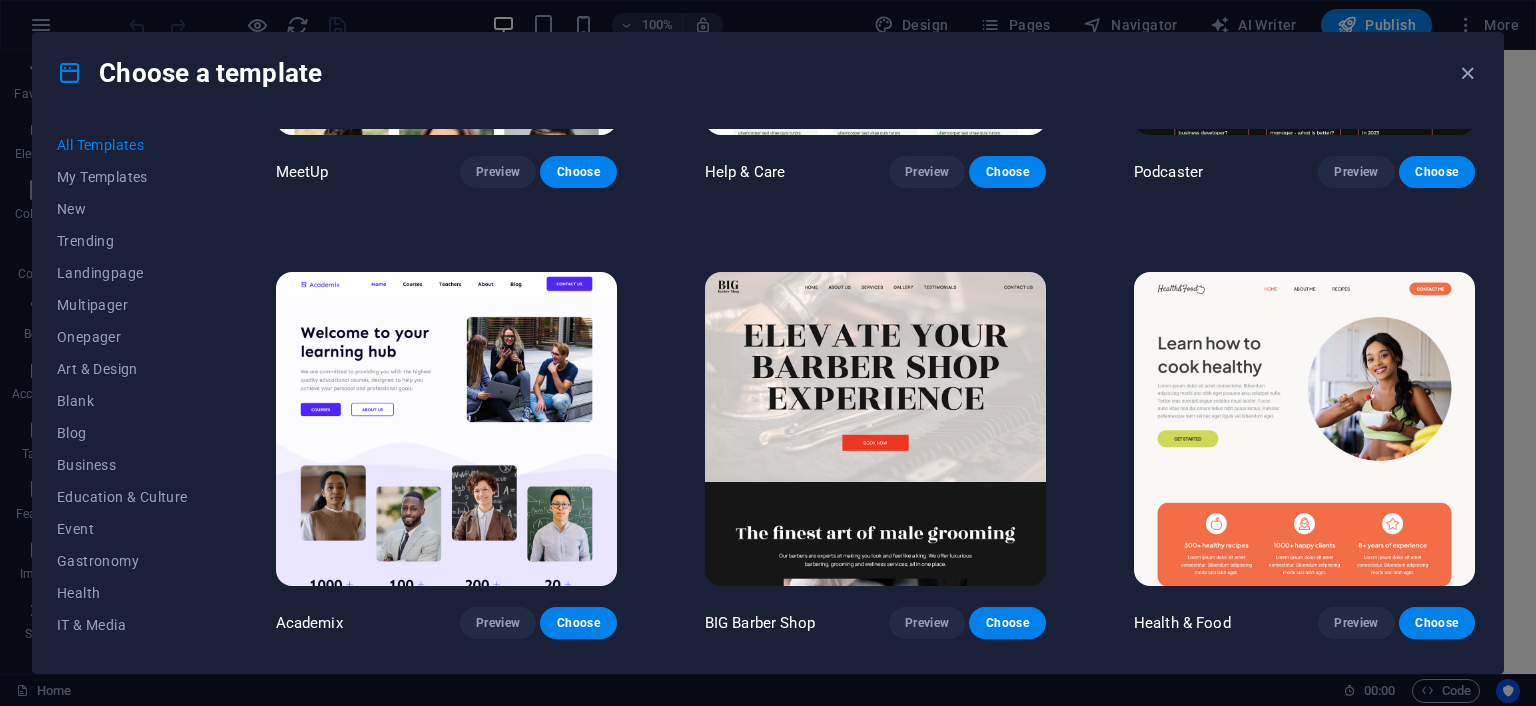 scroll, scrollTop: 1668, scrollLeft: 0, axis: vertical 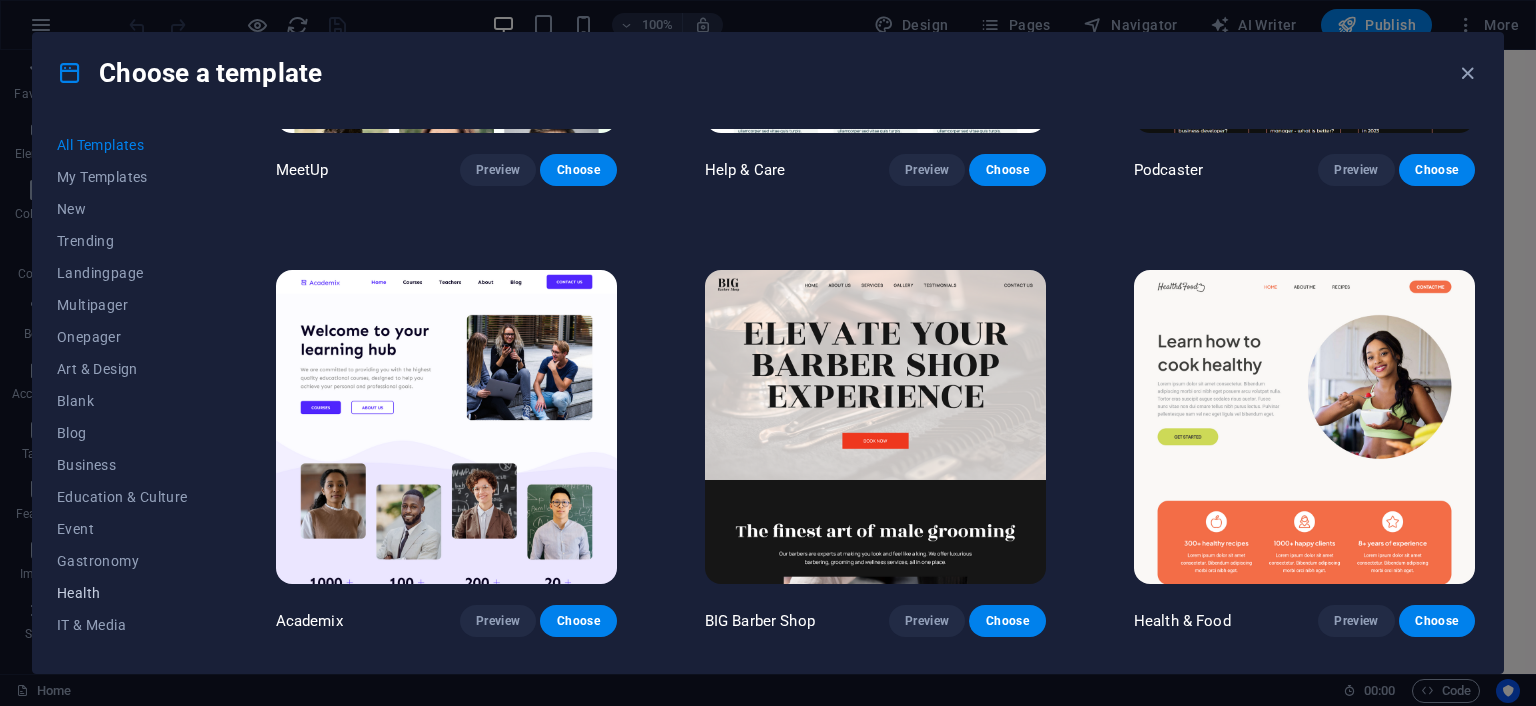 click on "Health" at bounding box center (122, 593) 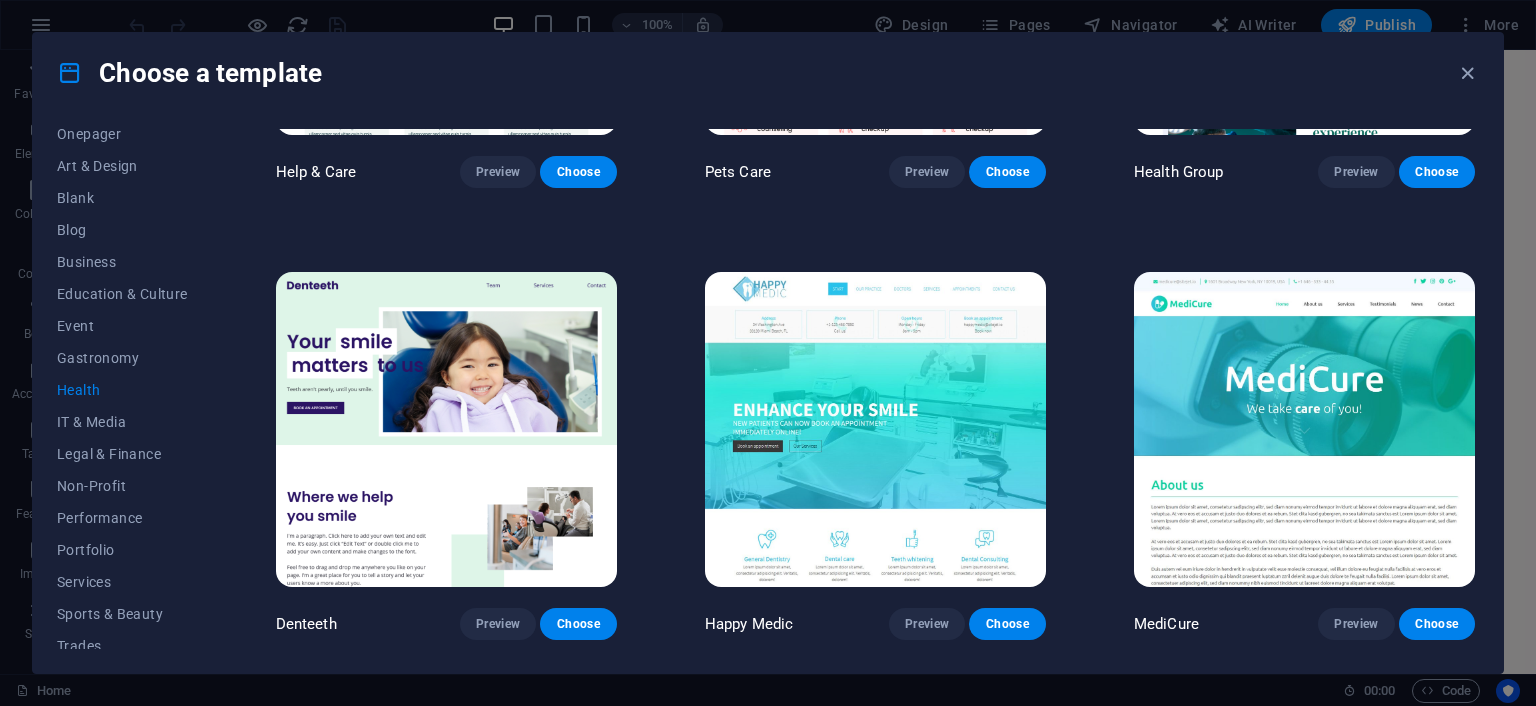 scroll, scrollTop: 253, scrollLeft: 0, axis: vertical 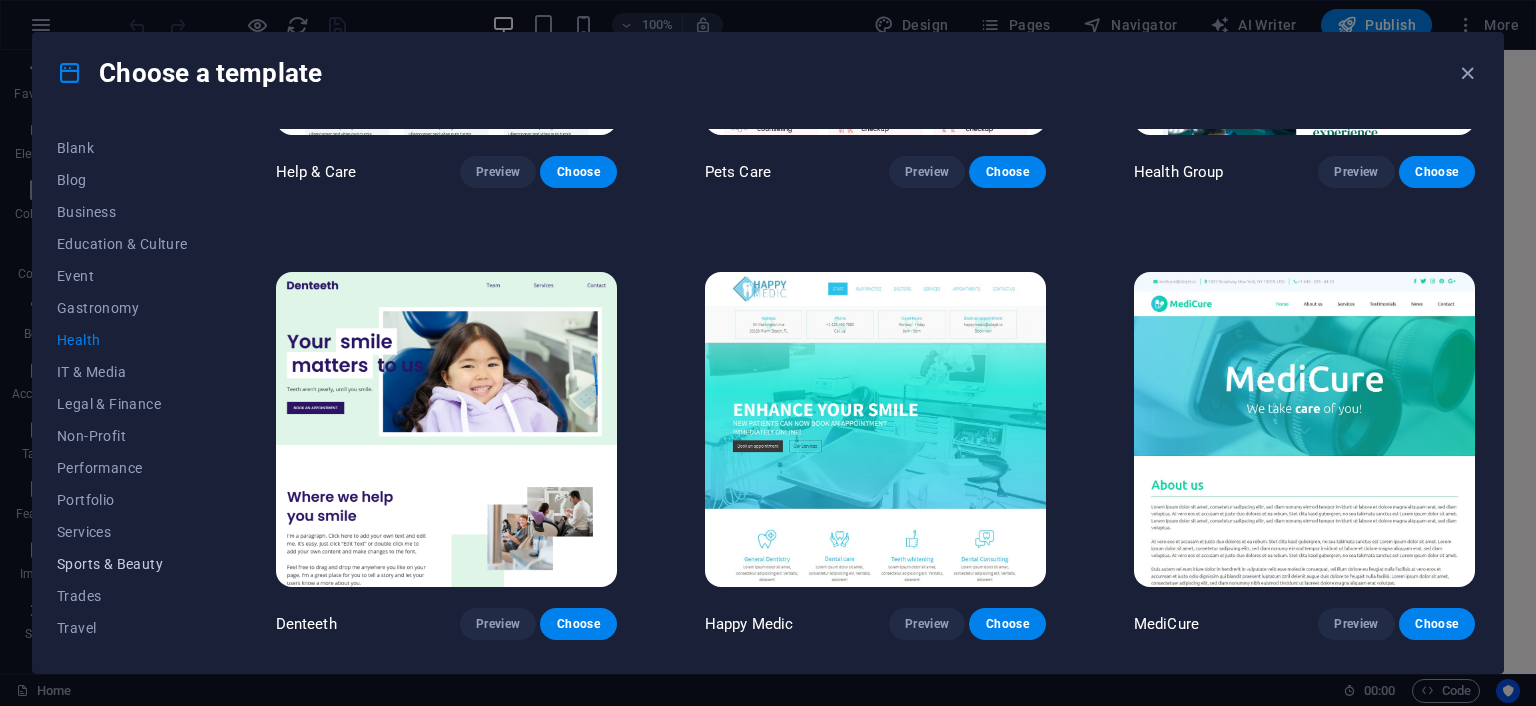 click on "Sports & Beauty" at bounding box center [122, 564] 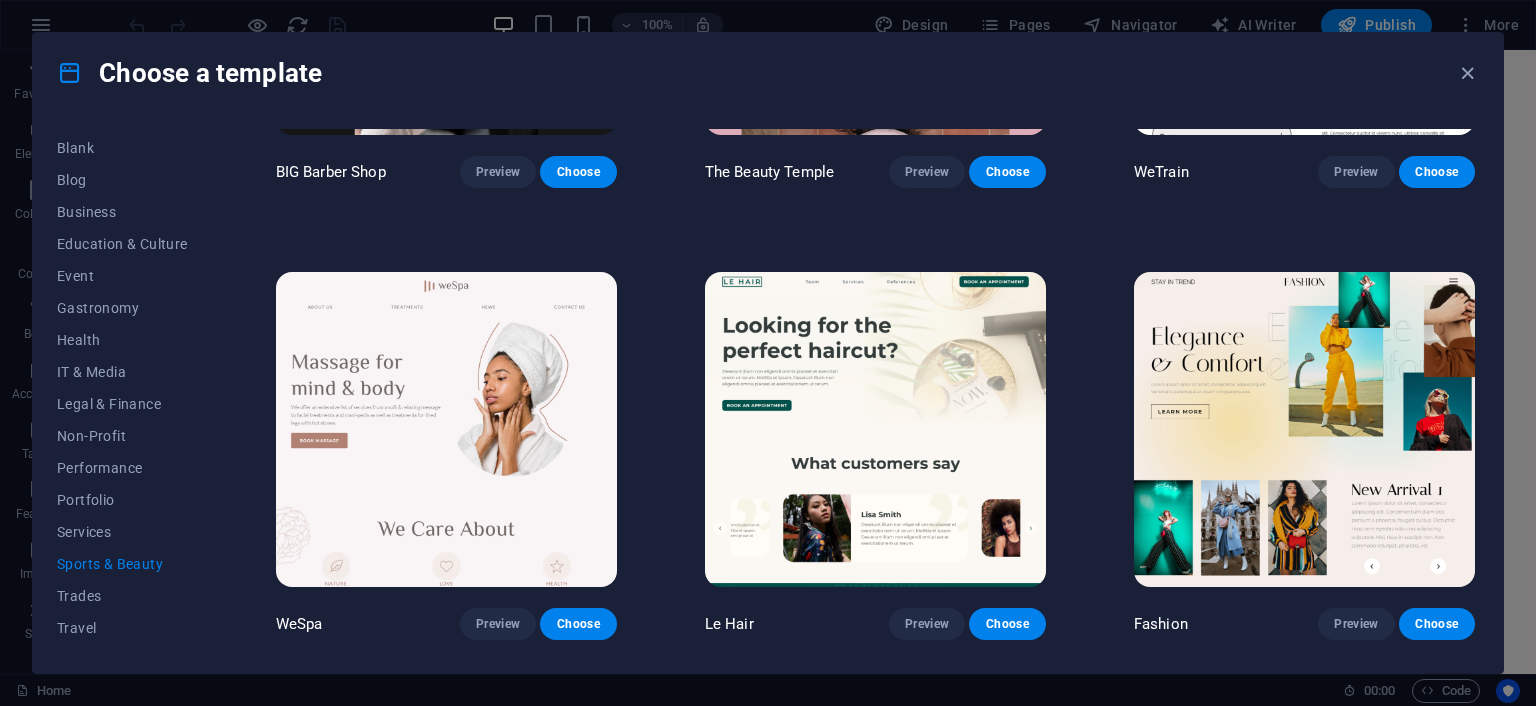 click at bounding box center [446, 429] 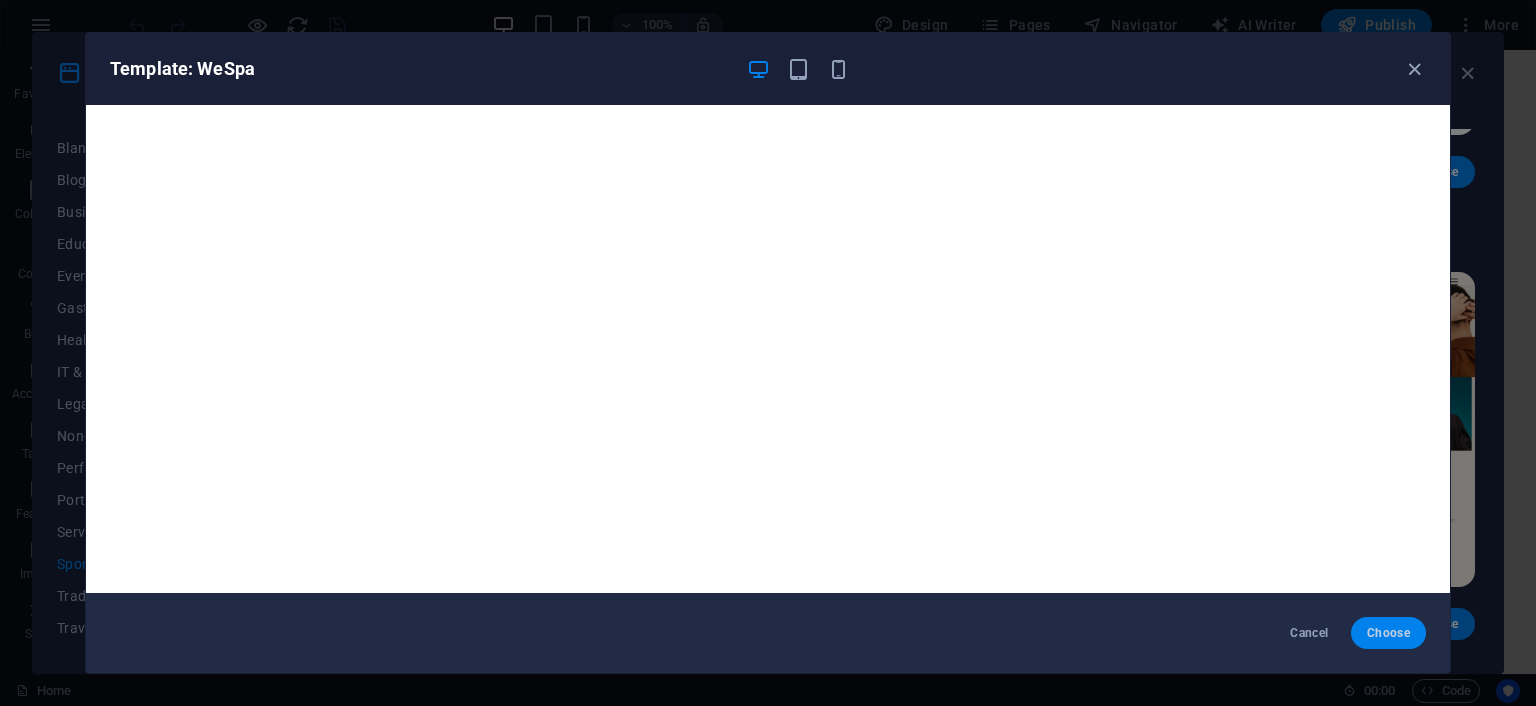 click on "Choose" at bounding box center [1388, 633] 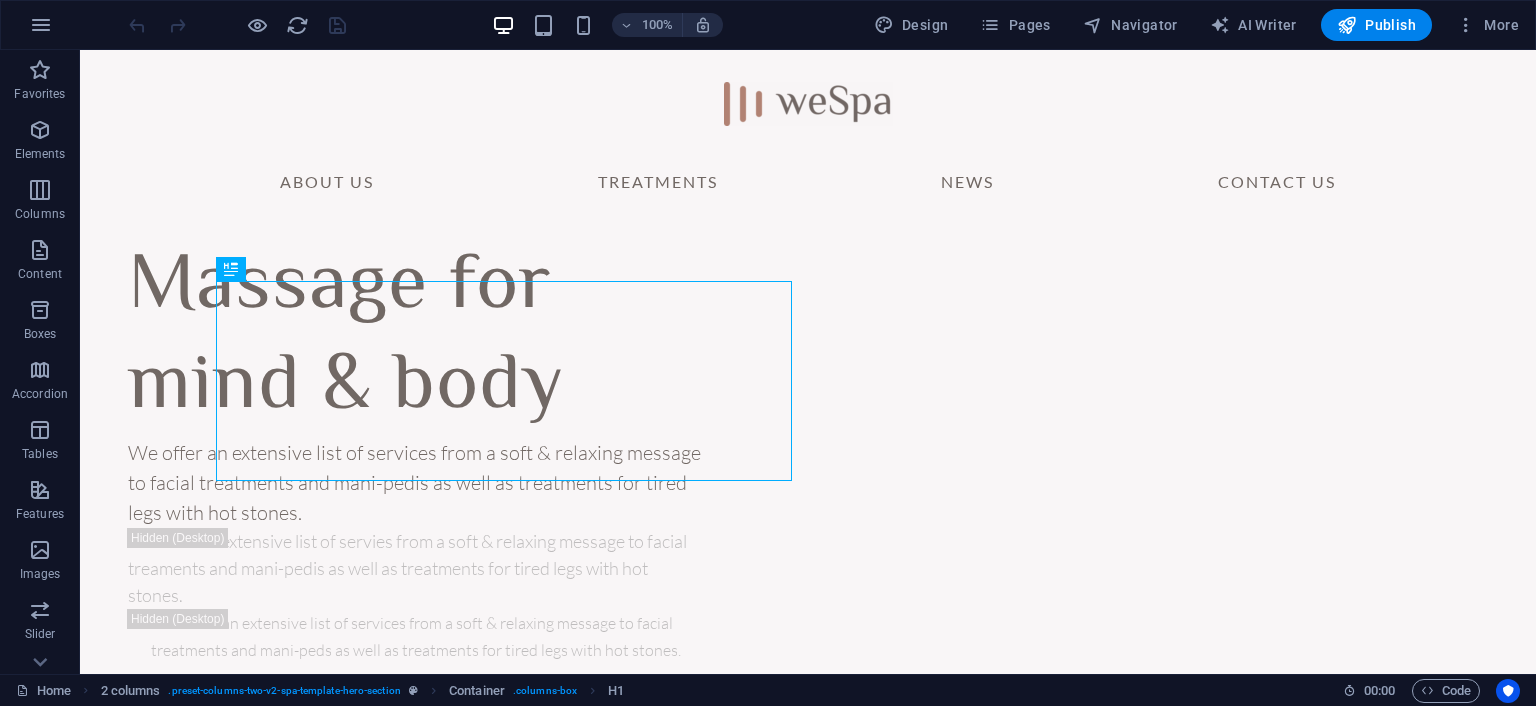 scroll, scrollTop: 0, scrollLeft: 0, axis: both 